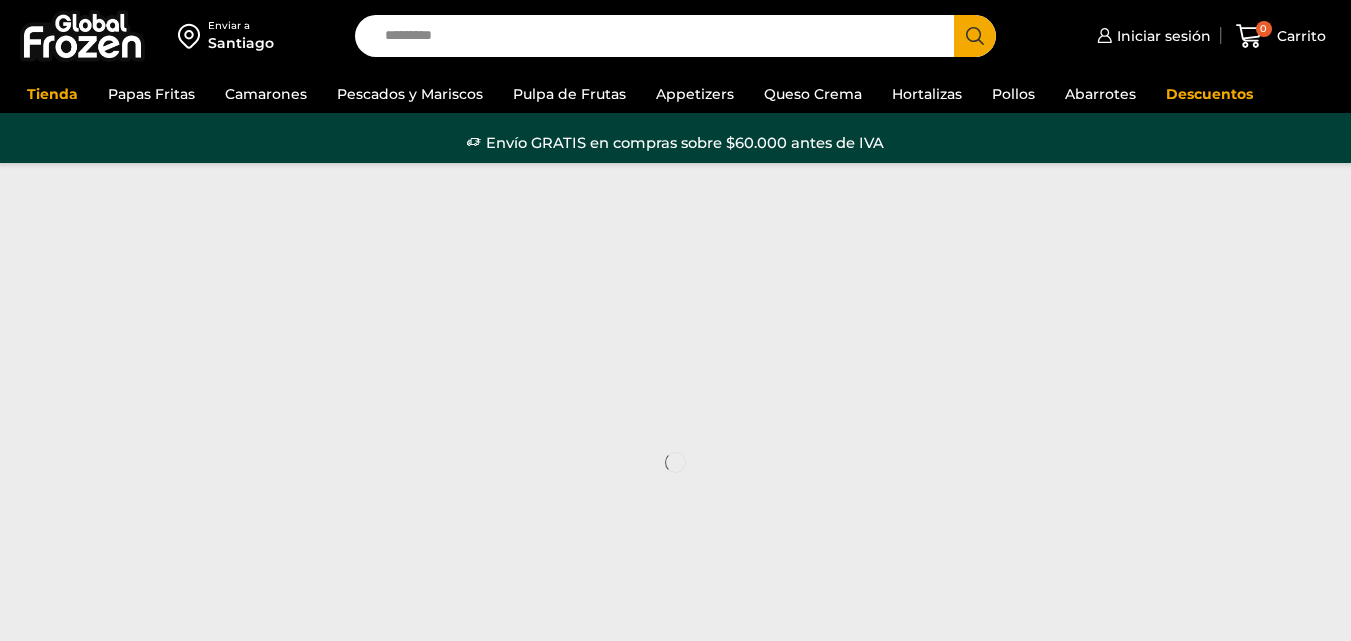 scroll, scrollTop: 0, scrollLeft: 0, axis: both 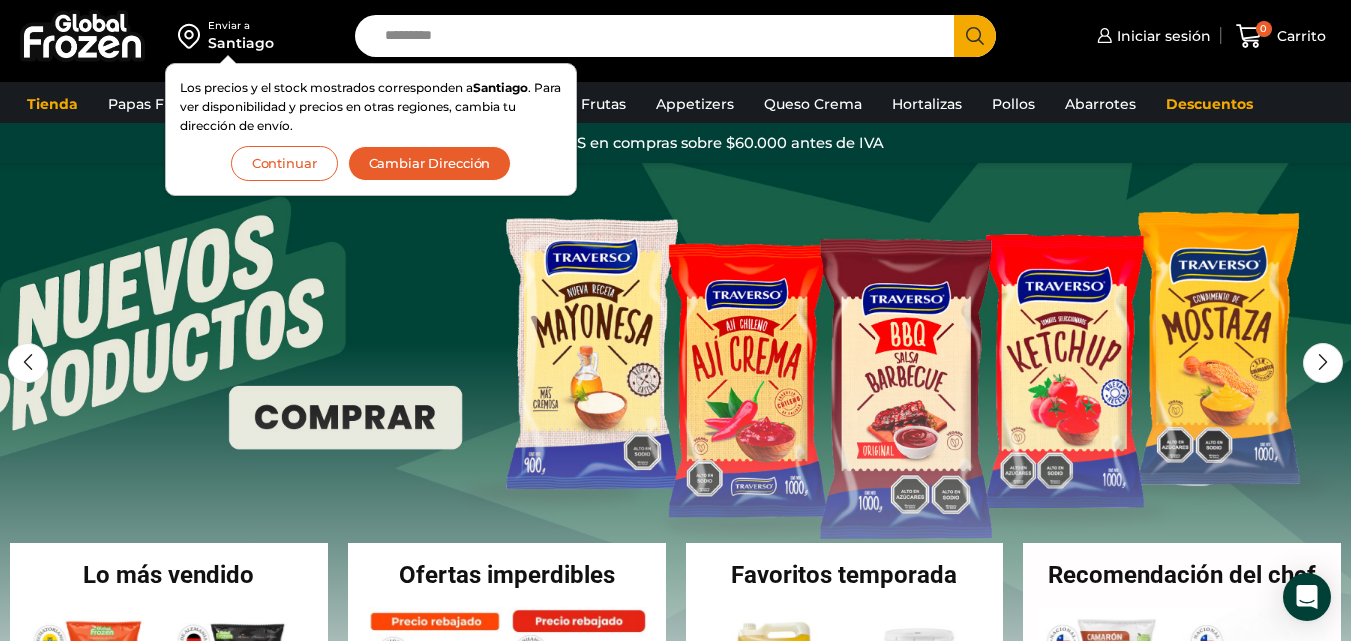 click on "Continuar" at bounding box center [284, 163] 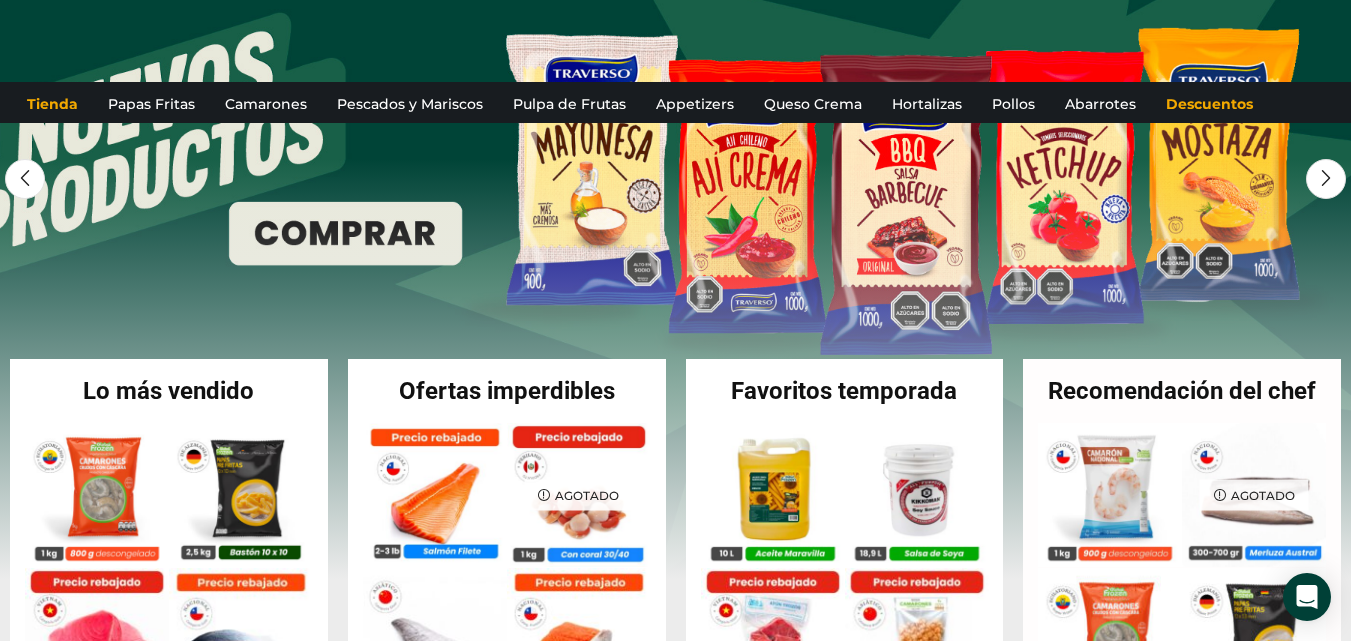 scroll, scrollTop: 0, scrollLeft: 0, axis: both 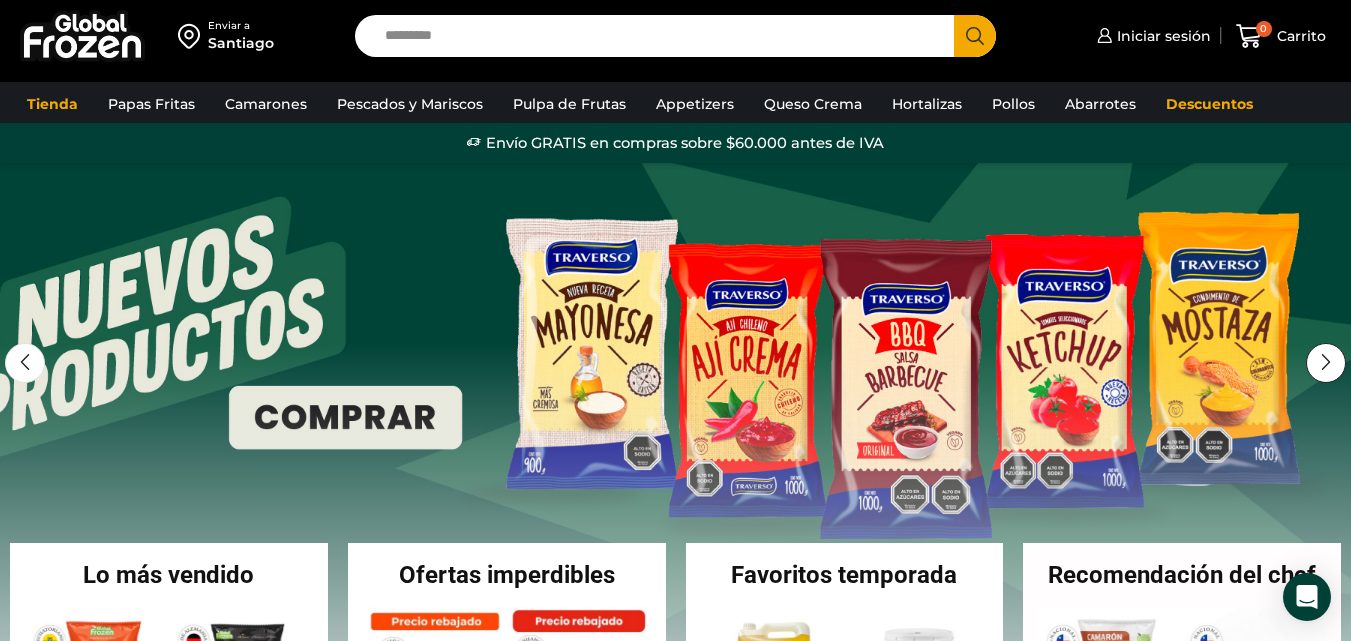 click at bounding box center (1326, 363) 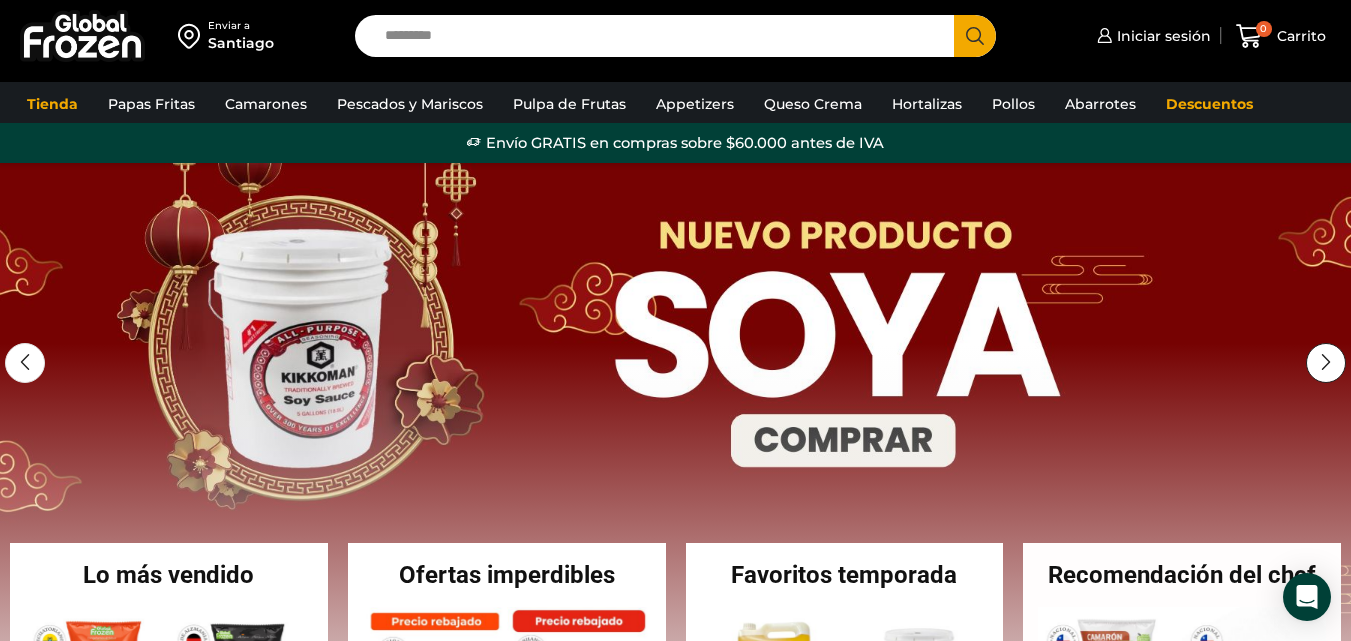 click at bounding box center (1326, 363) 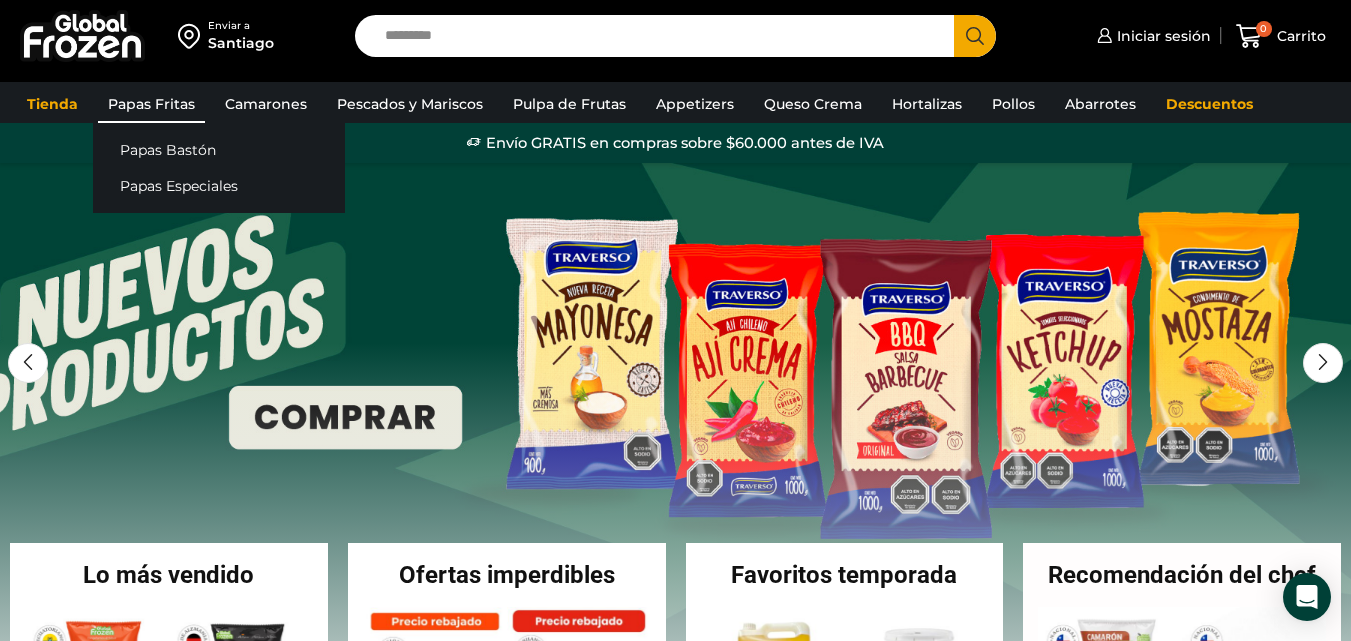 click on "Papas Fritas" at bounding box center [151, 104] 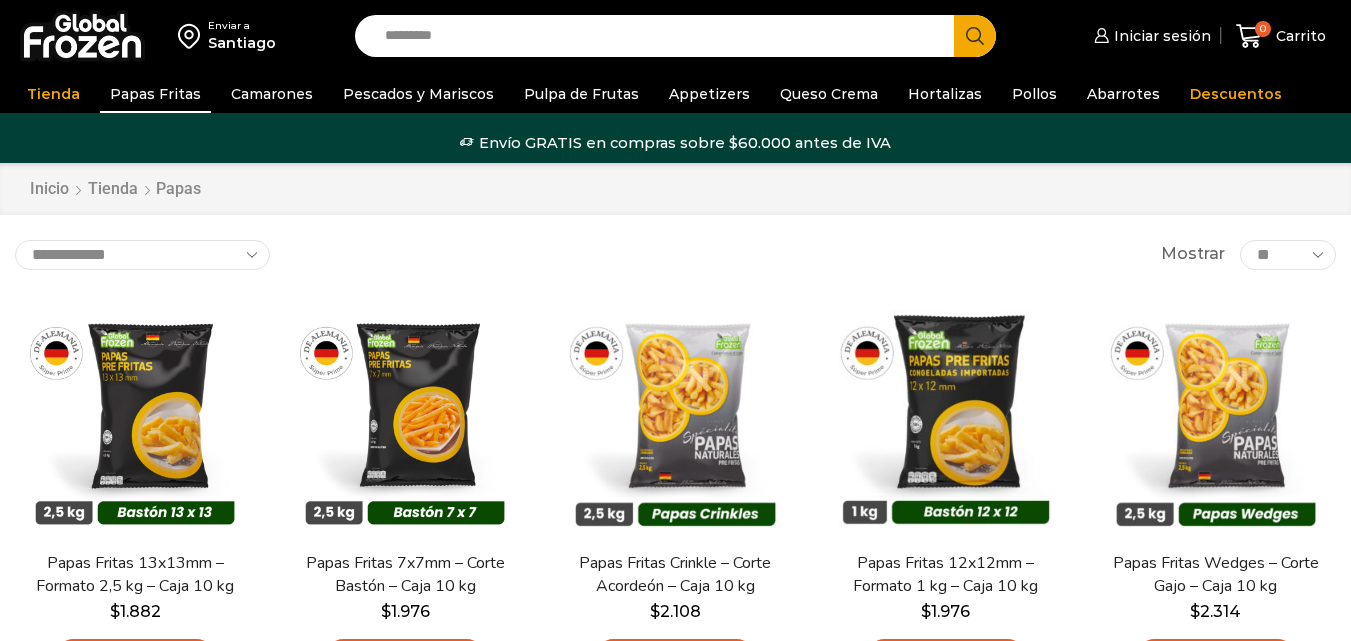 scroll, scrollTop: 0, scrollLeft: 0, axis: both 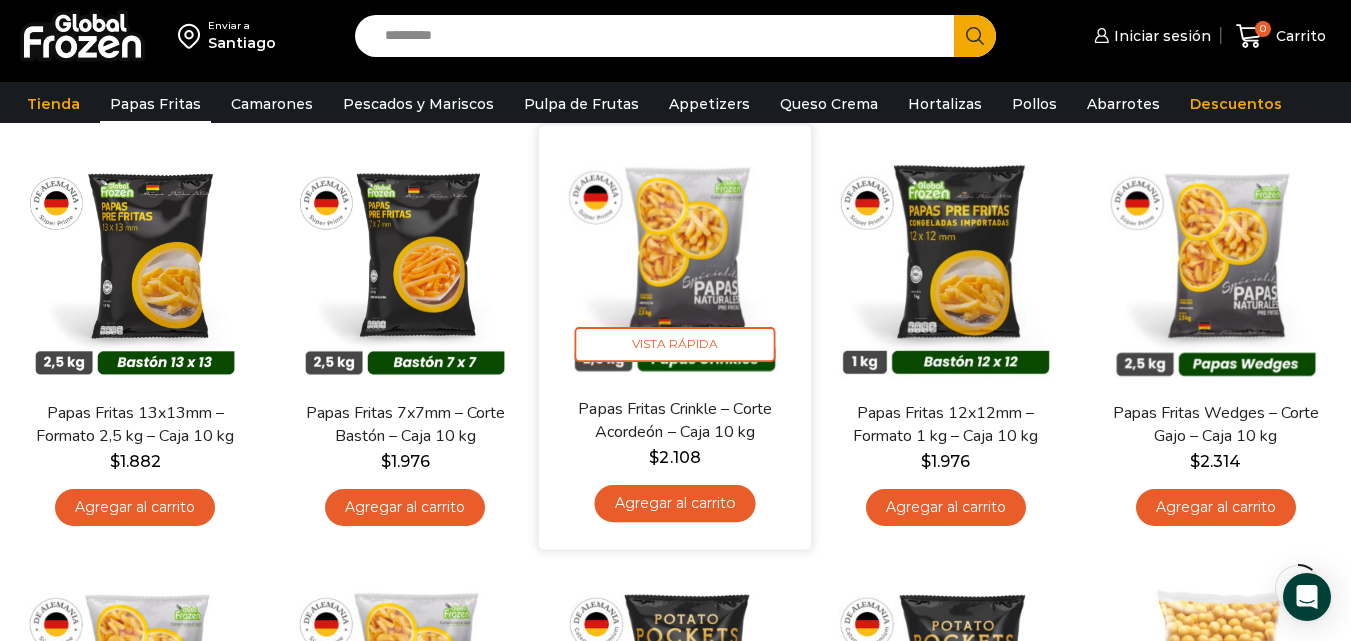 click on "Agregar al carrito" at bounding box center [675, 503] 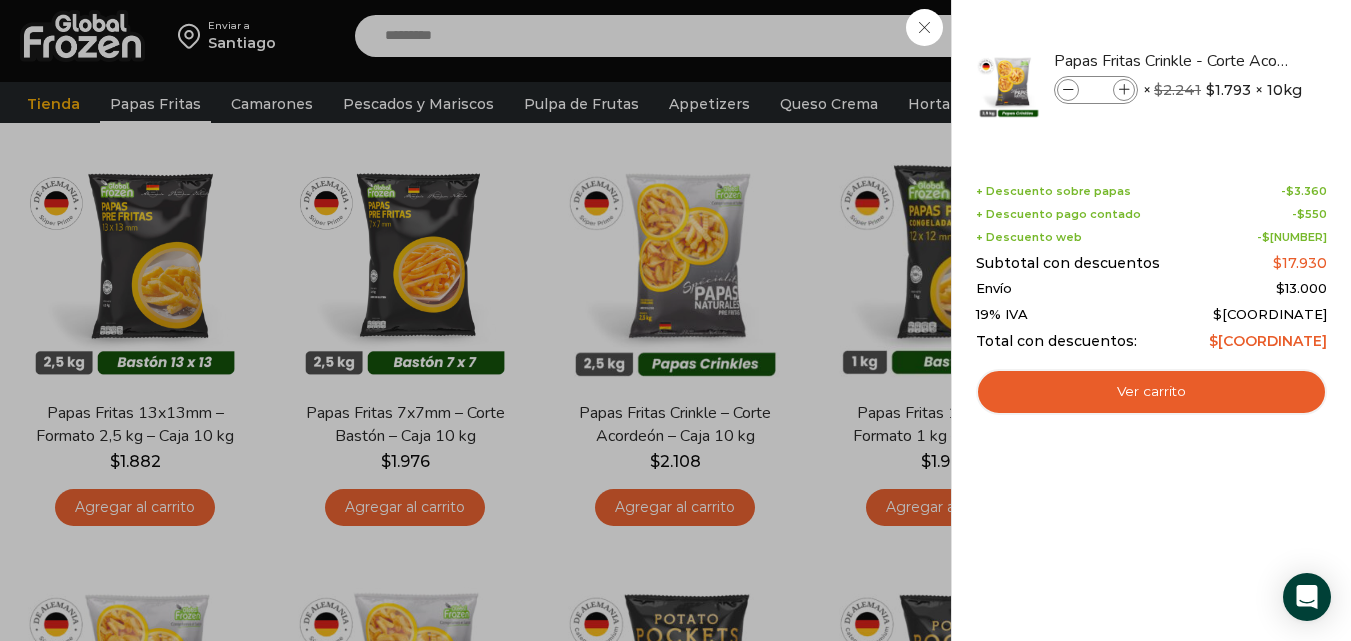click on "1
Carrito
1
1
Shopping Cart
*" at bounding box center (1281, 36) 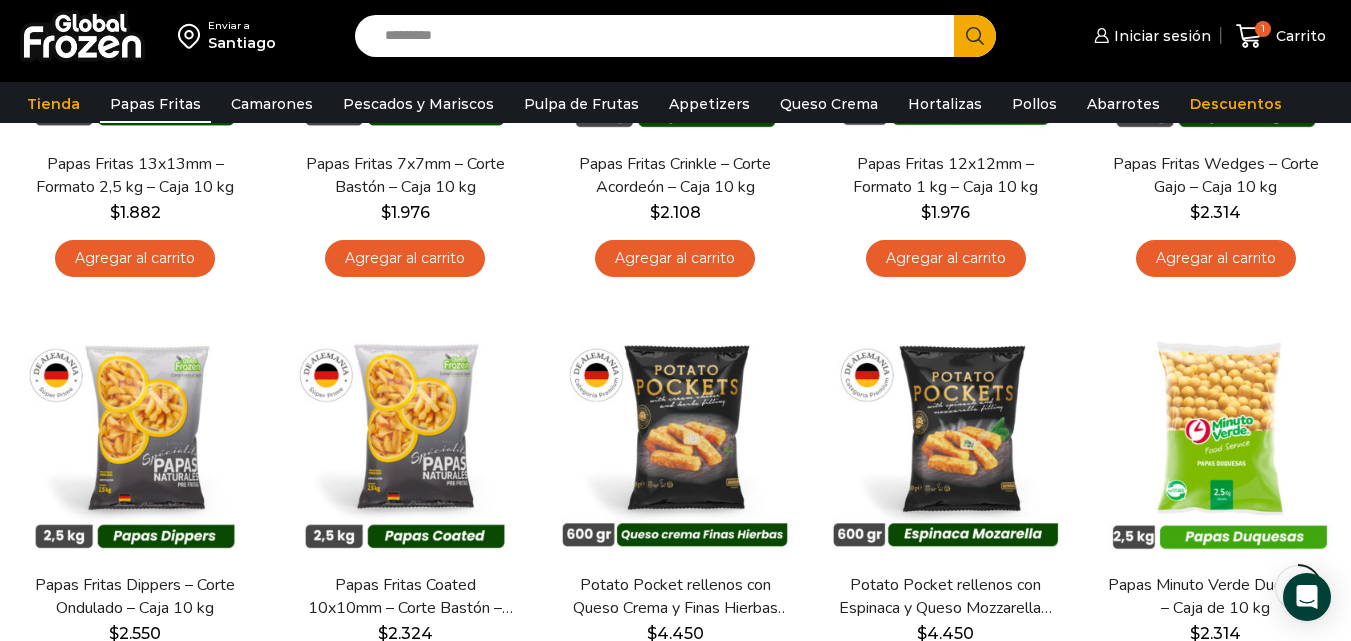 scroll, scrollTop: 410, scrollLeft: 0, axis: vertical 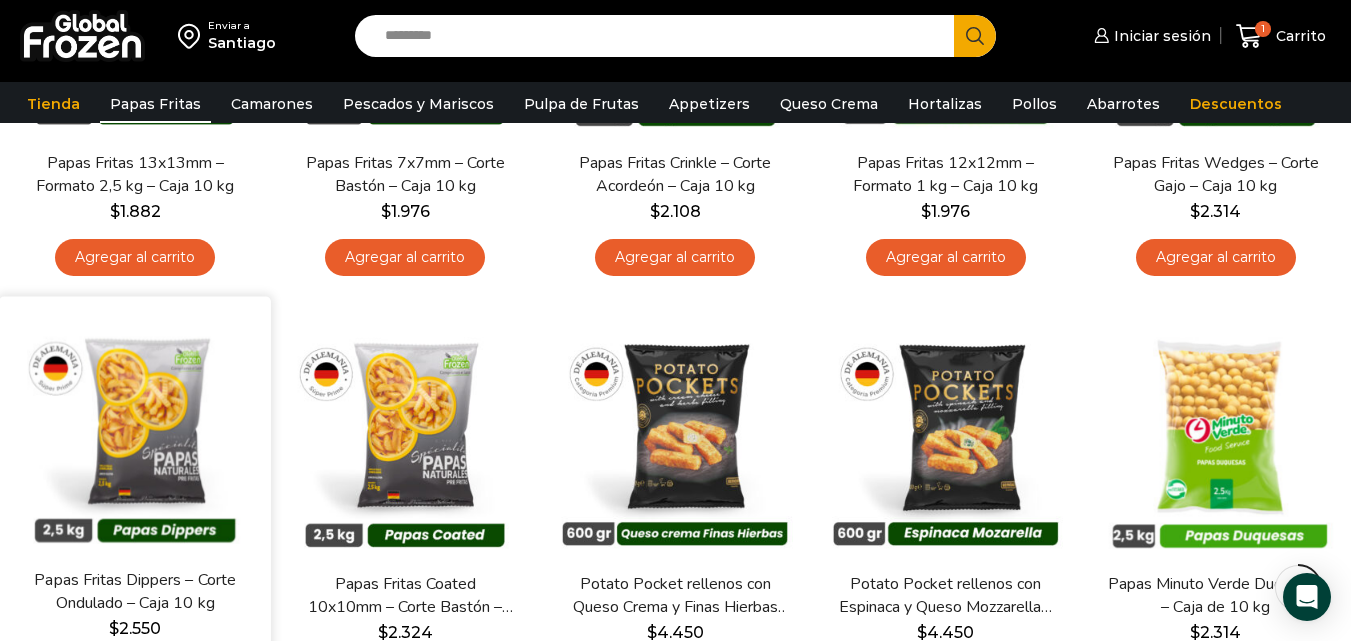 click on "Hay stock
Vista Rápida
[PRODUCT] – [PRODUCT] – [PRODUCT] [QUANTITY]
[PRICE]
Agregar al carrito" at bounding box center [135, 508] 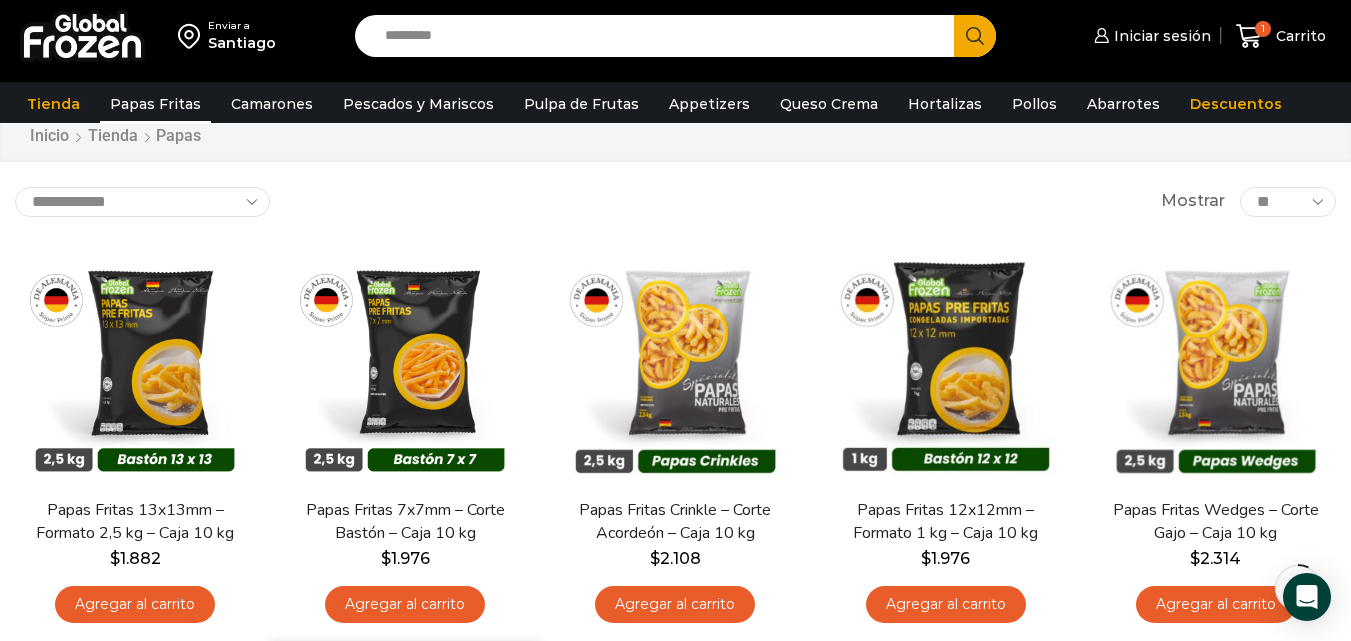 scroll, scrollTop: 0, scrollLeft: 0, axis: both 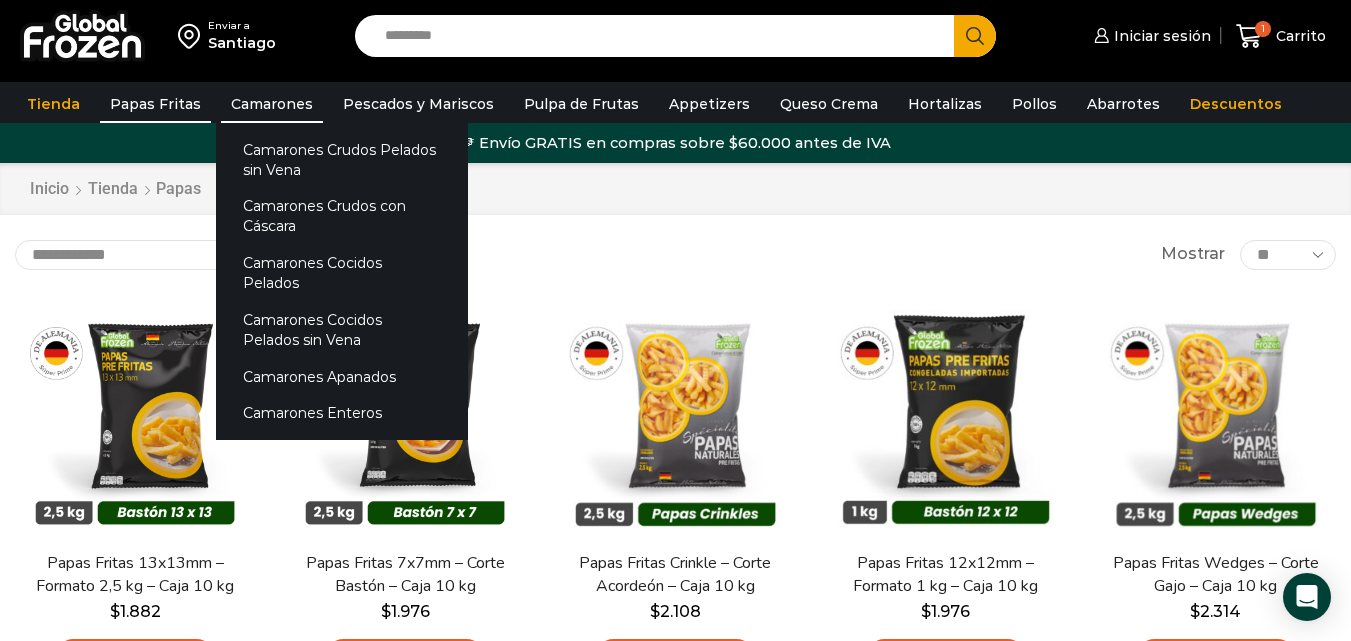 click on "Camarones" at bounding box center (272, 104) 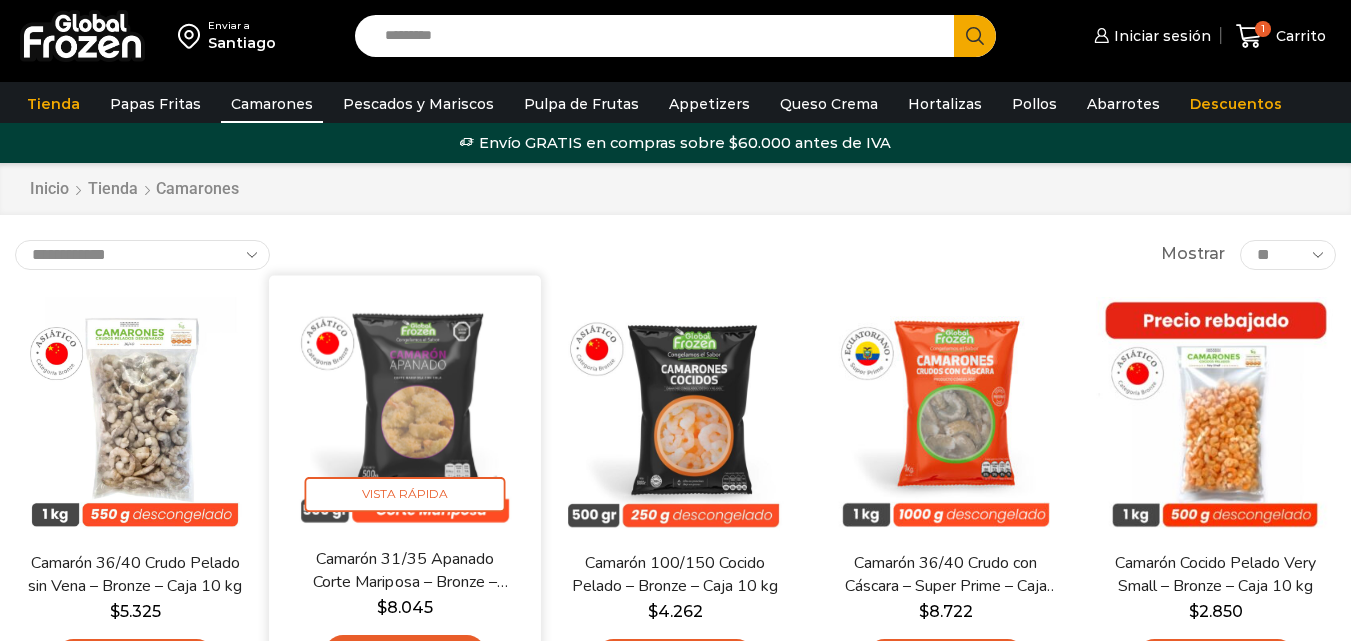 scroll, scrollTop: 0, scrollLeft: 0, axis: both 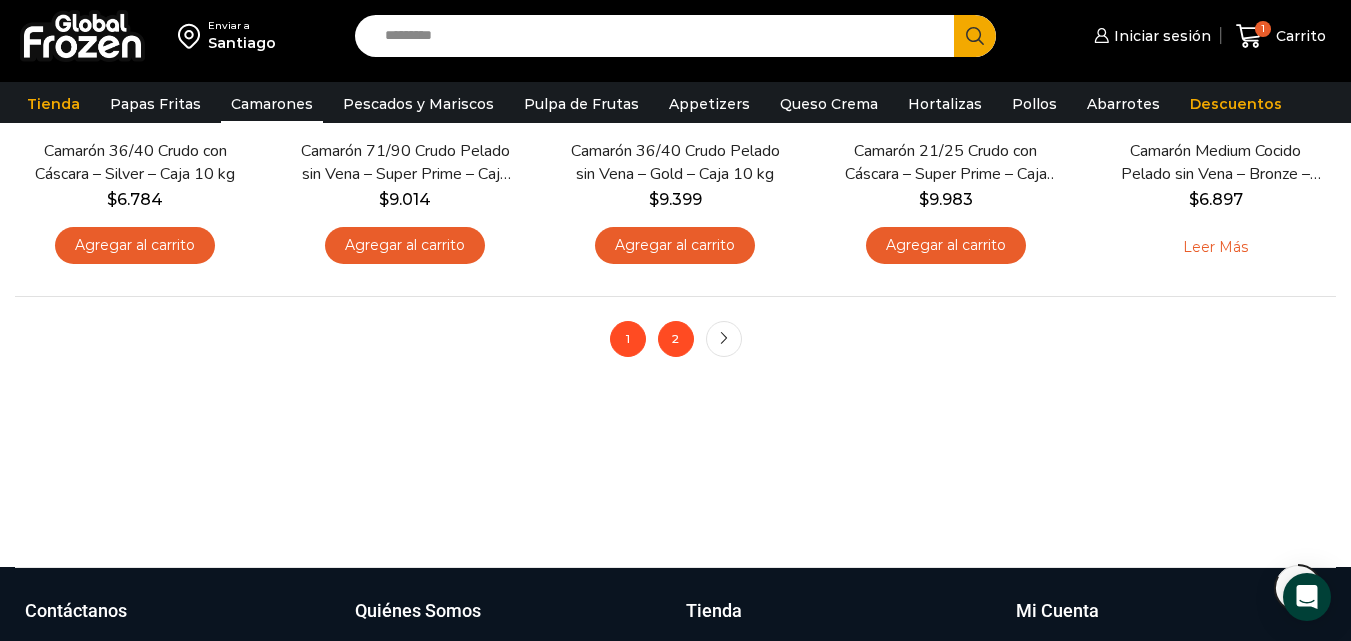 click on "2" at bounding box center [676, 339] 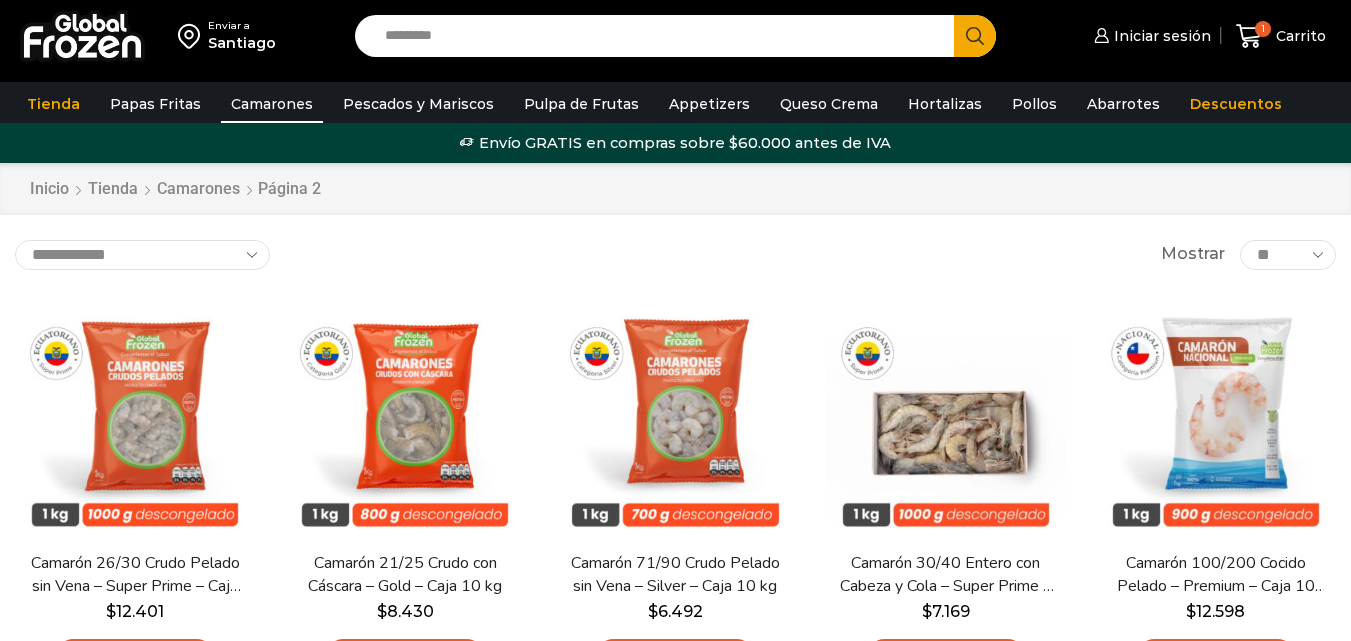 scroll, scrollTop: 0, scrollLeft: 0, axis: both 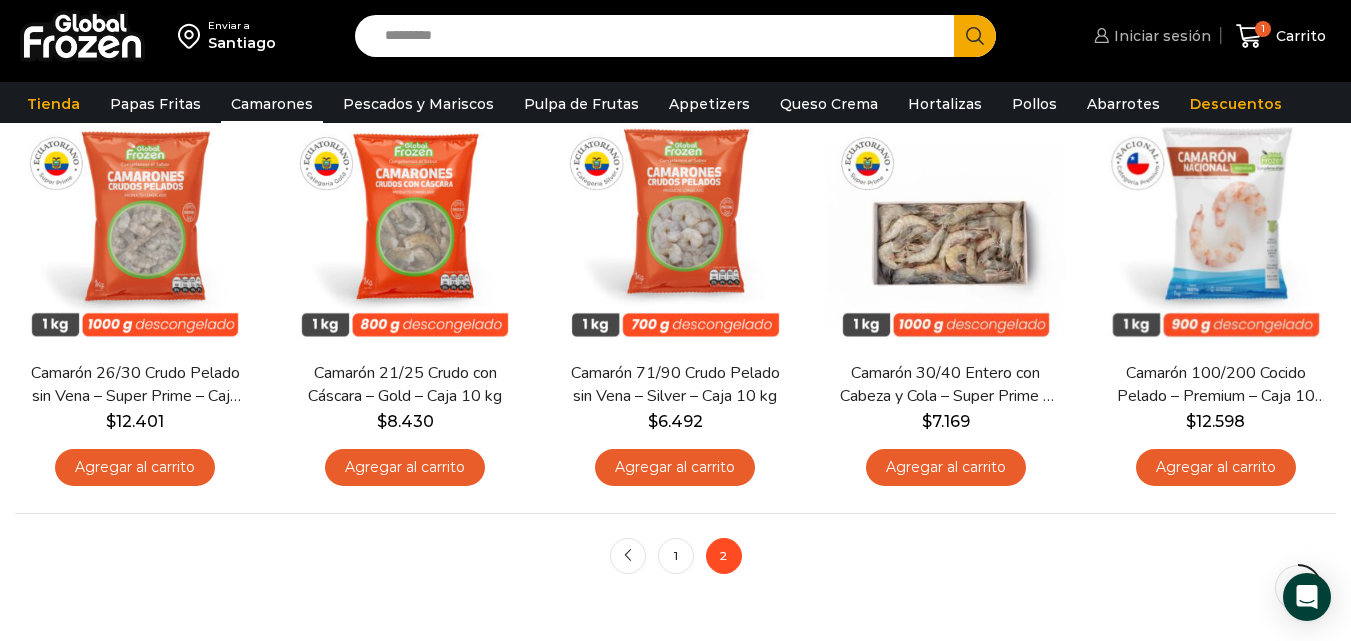 click on "Iniciar sesión" at bounding box center [1160, 36] 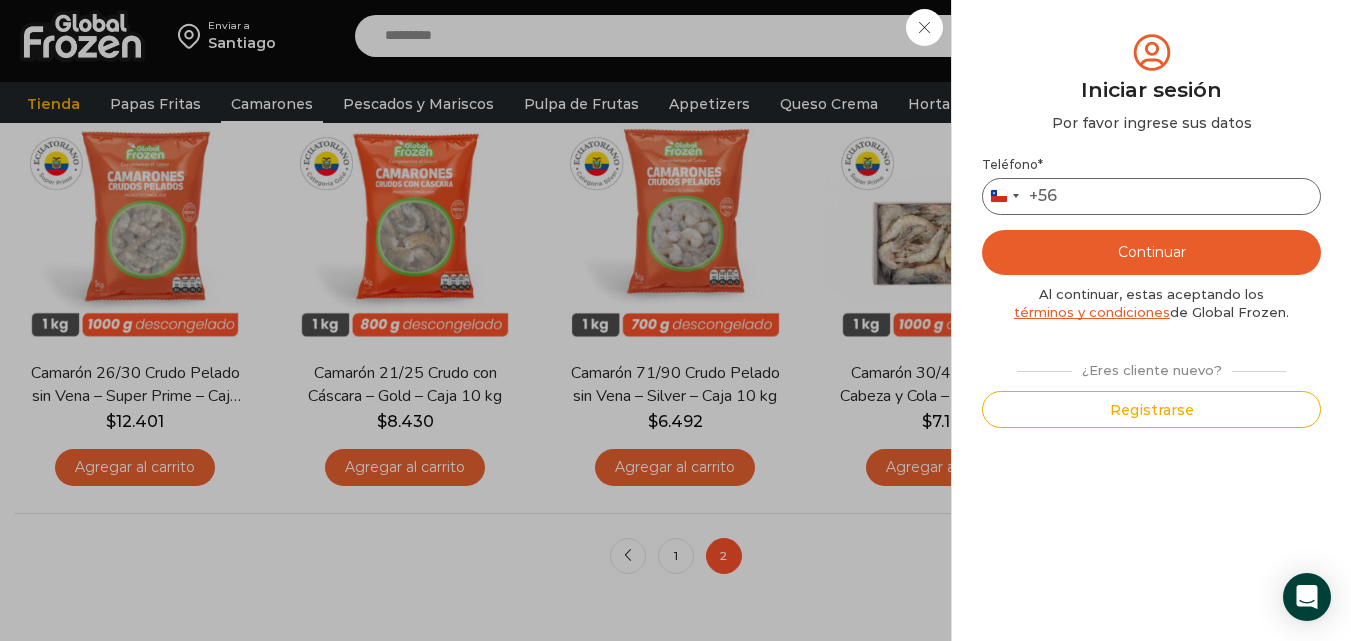 click on "Teléfono
*" at bounding box center (1151, 196) 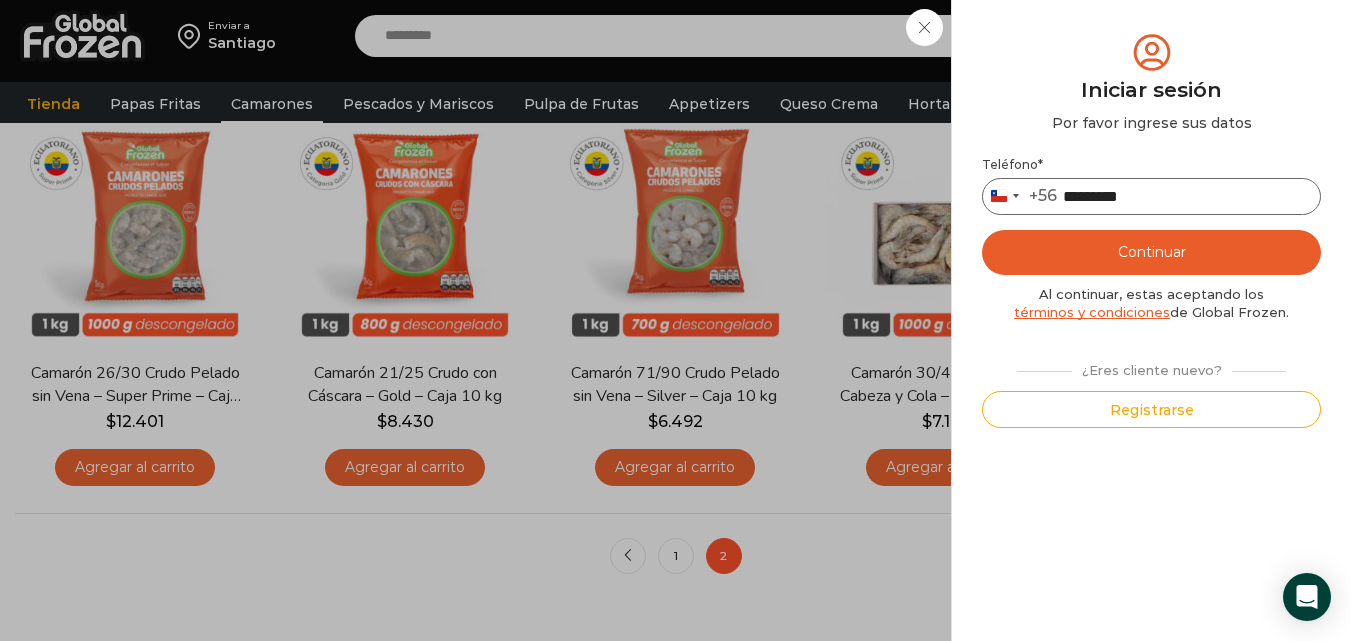 click on "*********" at bounding box center [1151, 196] 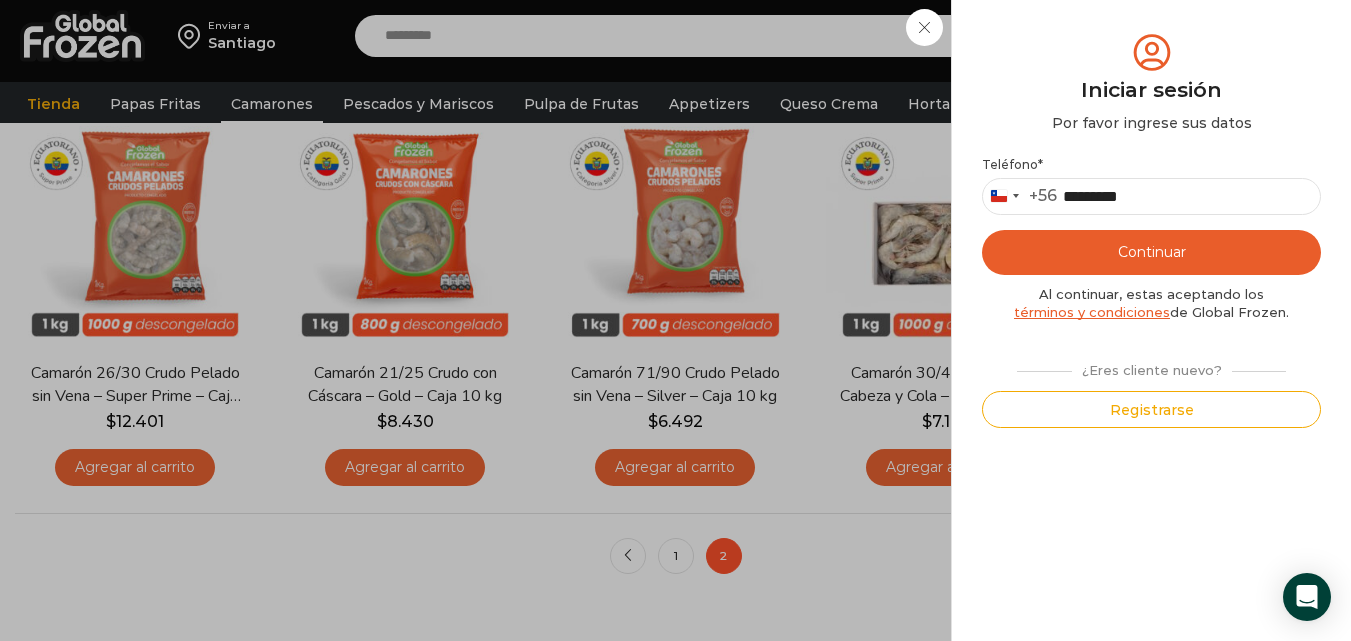click on "Continuar" at bounding box center [1151, 252] 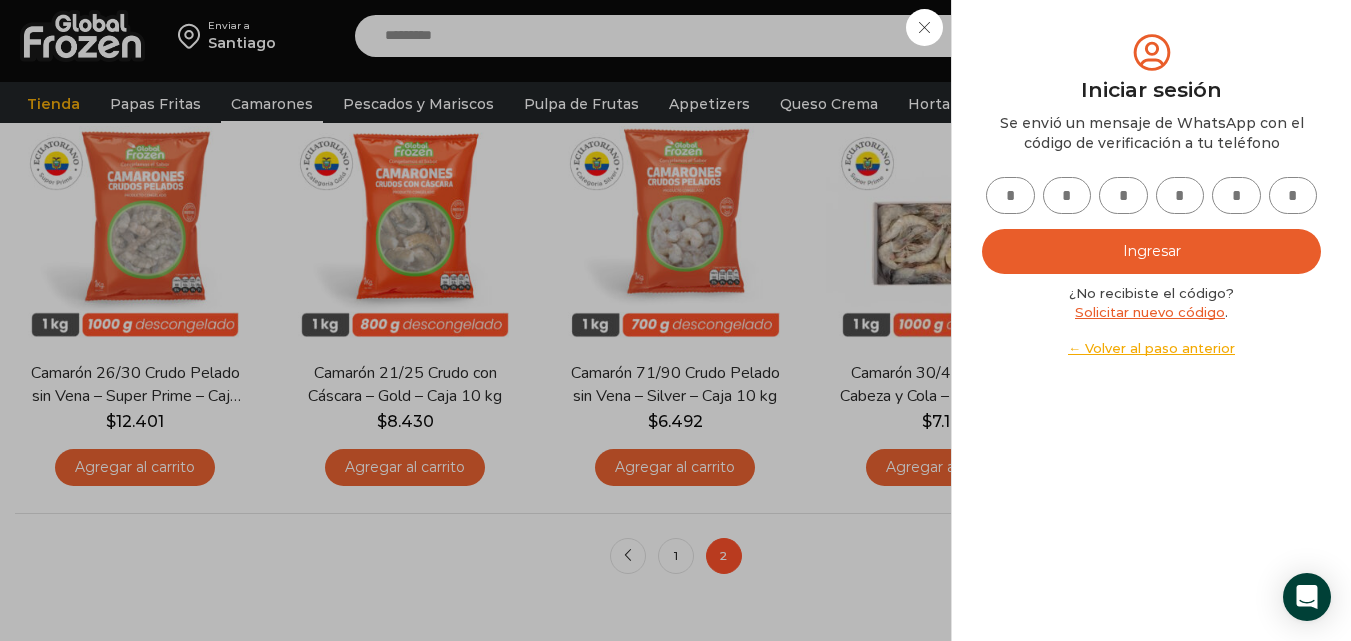 click at bounding box center (1010, 195) 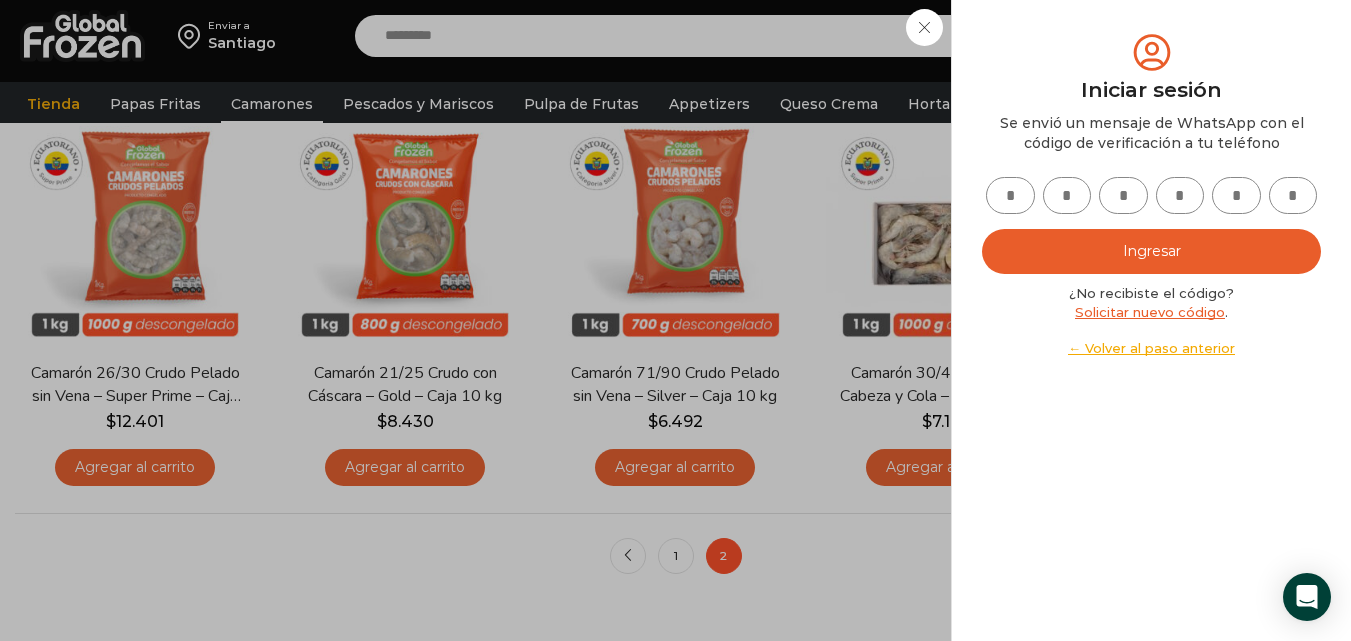 type on "*" 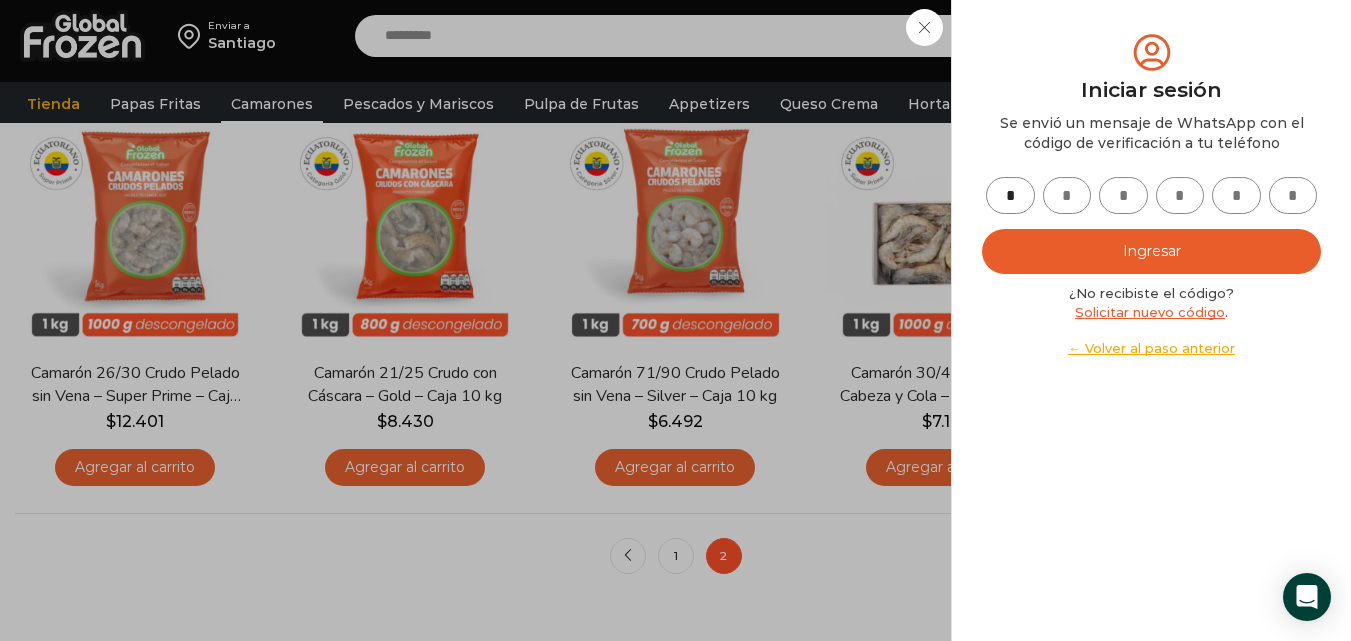 type on "*" 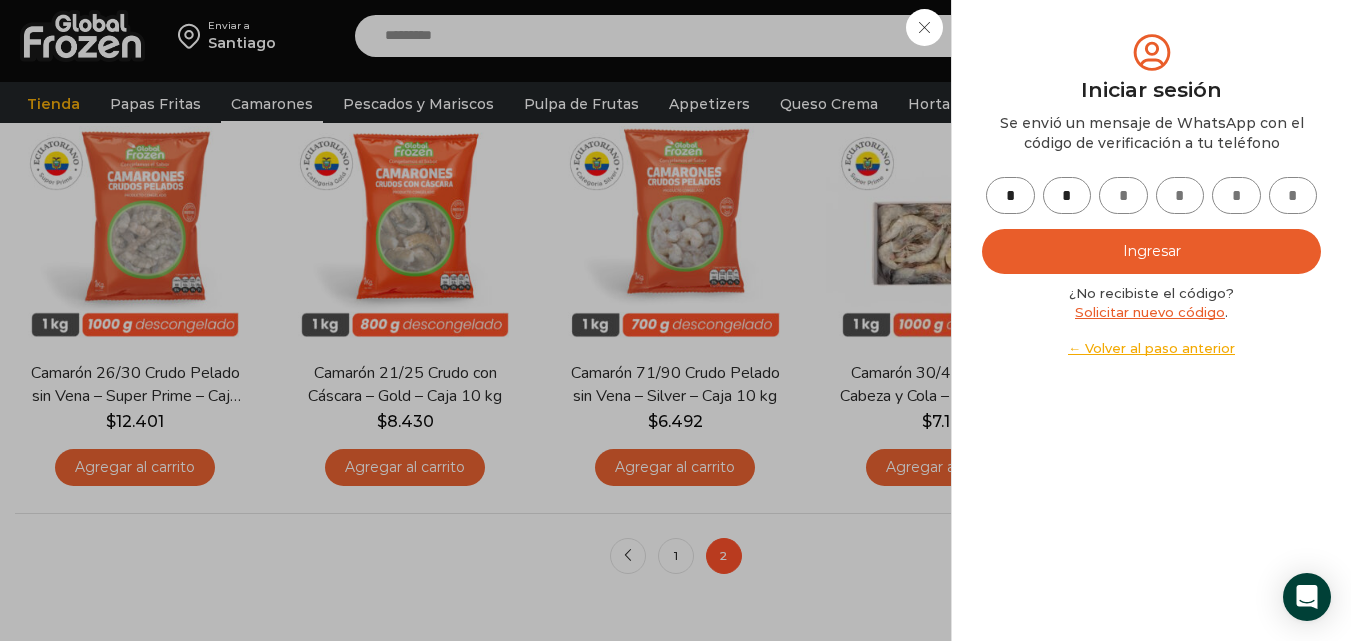 type on "*" 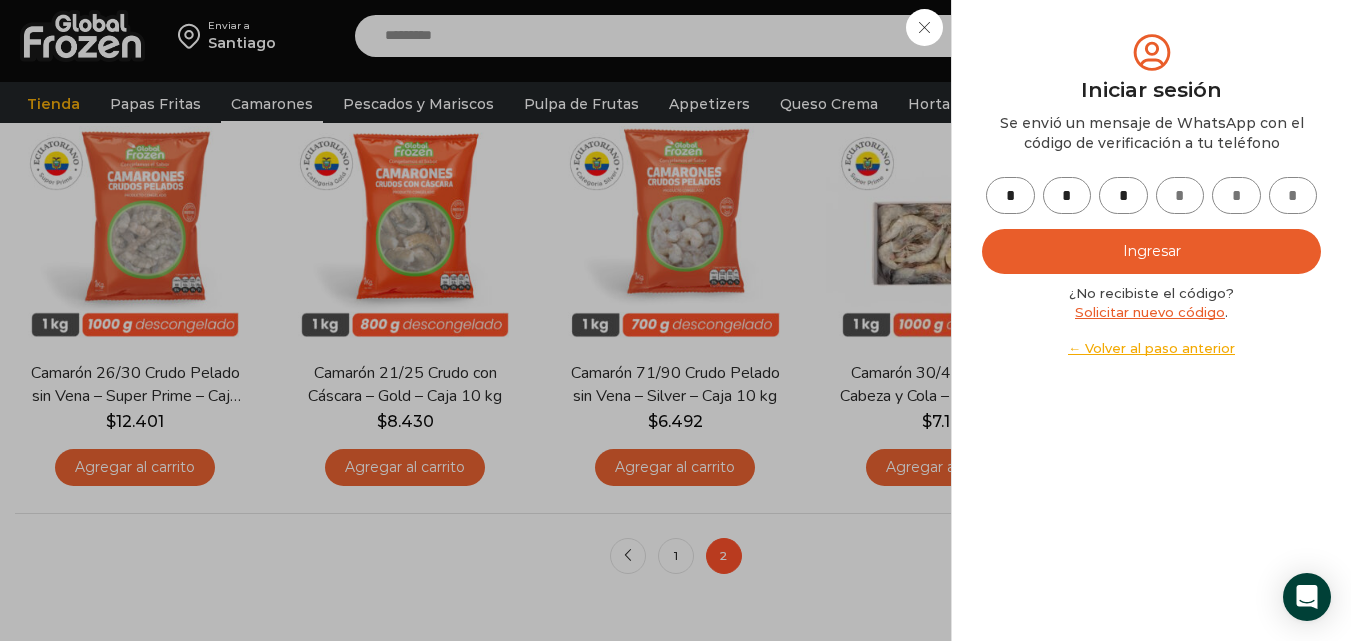 type on "*" 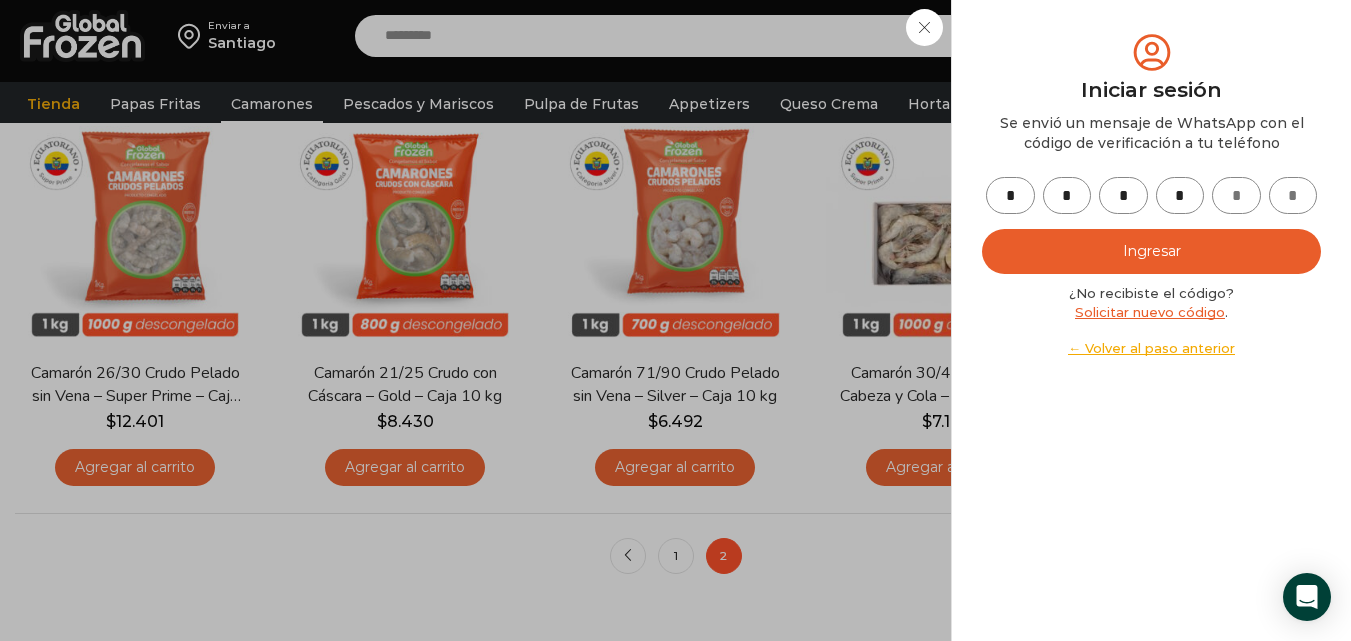 type on "*" 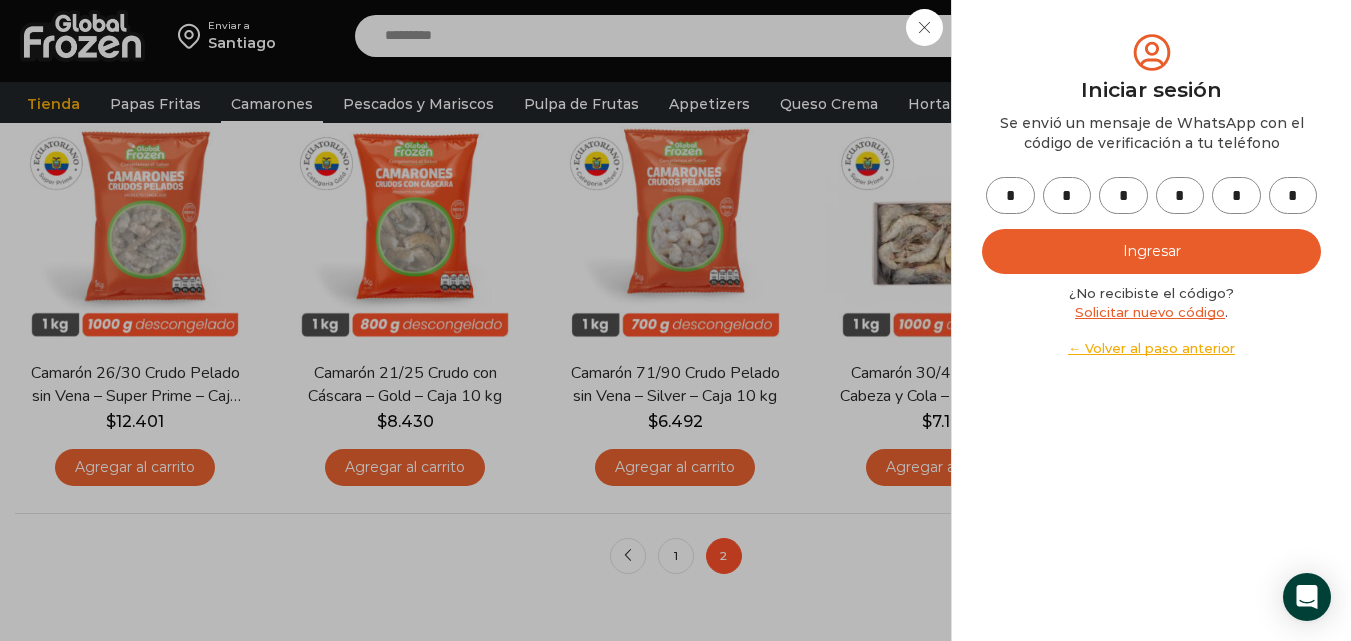 type on "*" 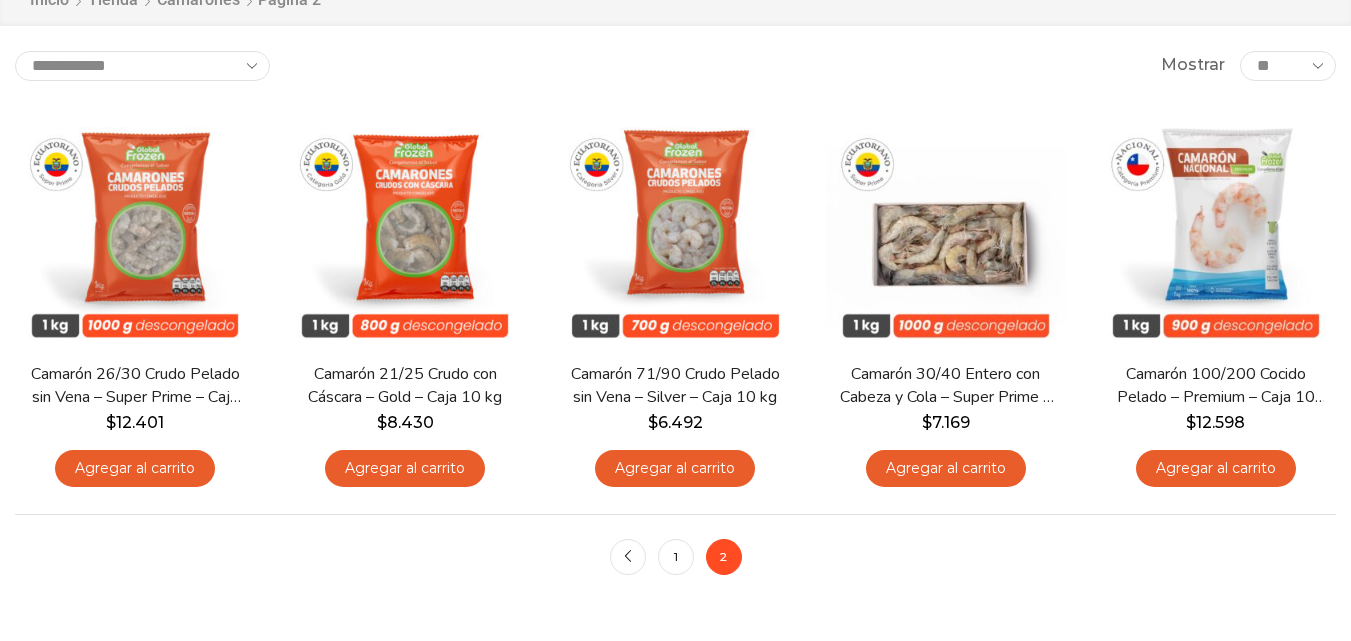 scroll, scrollTop: 189, scrollLeft: 0, axis: vertical 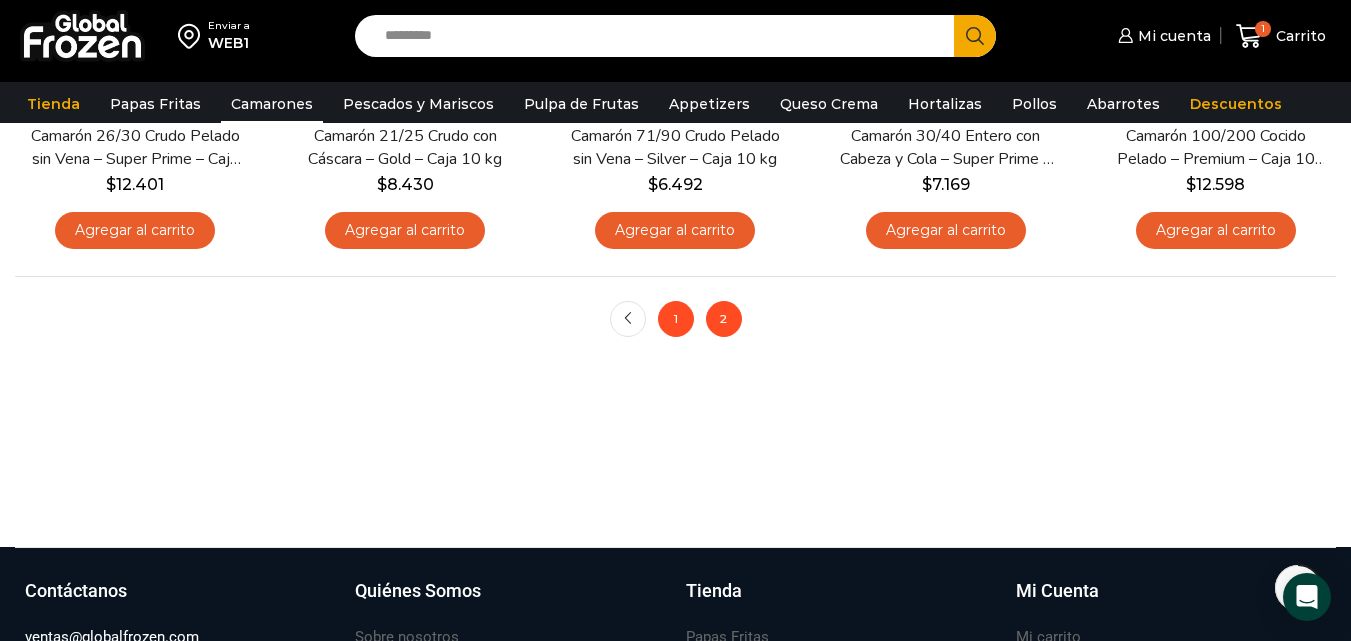 click on "1" at bounding box center [628, 319] 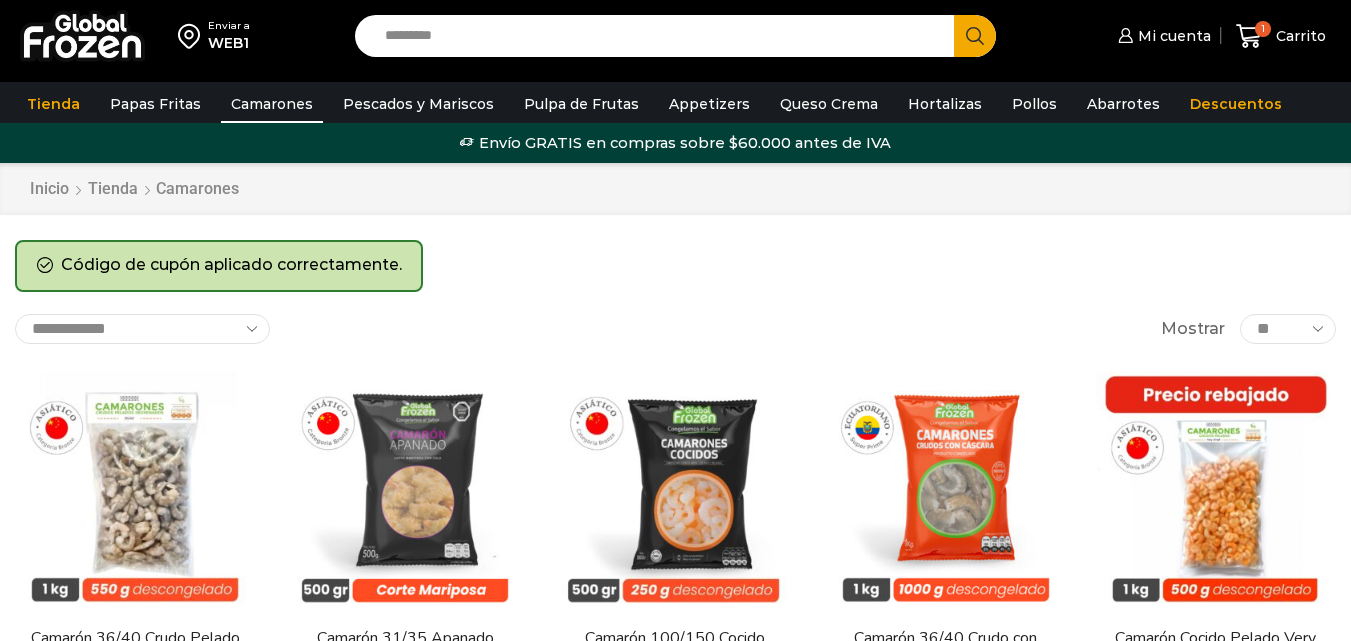 scroll, scrollTop: 0, scrollLeft: 0, axis: both 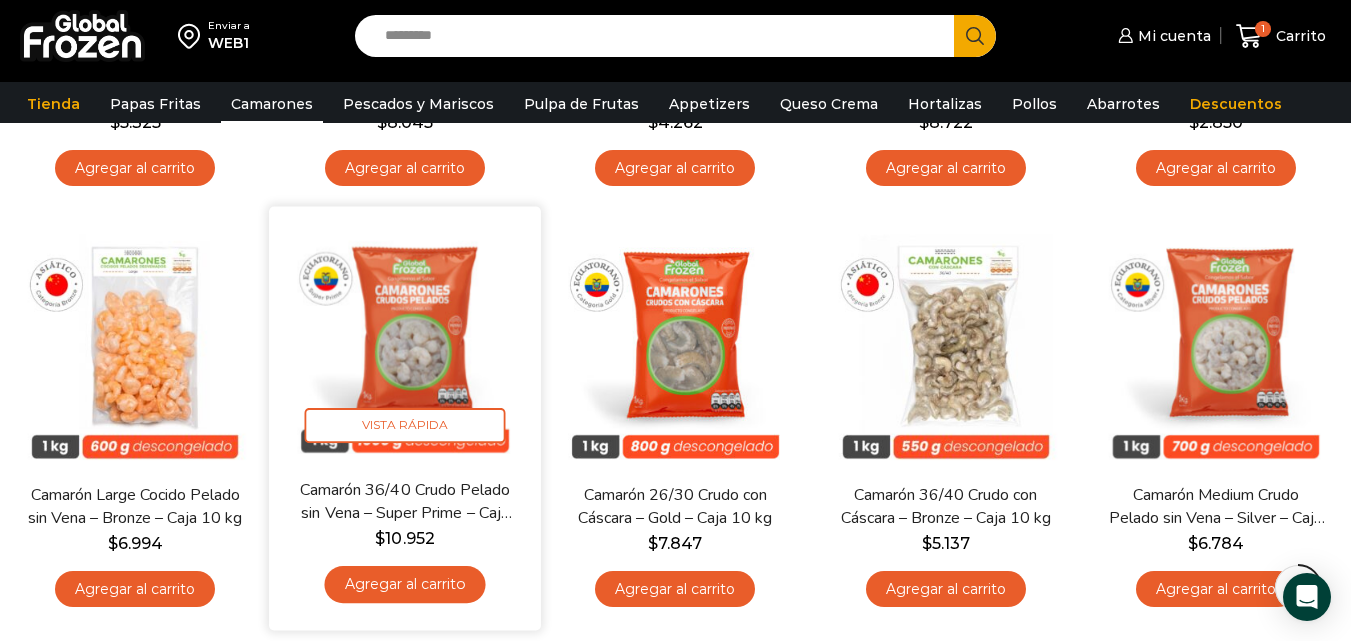 click on "Agregar al carrito" at bounding box center (405, 585) 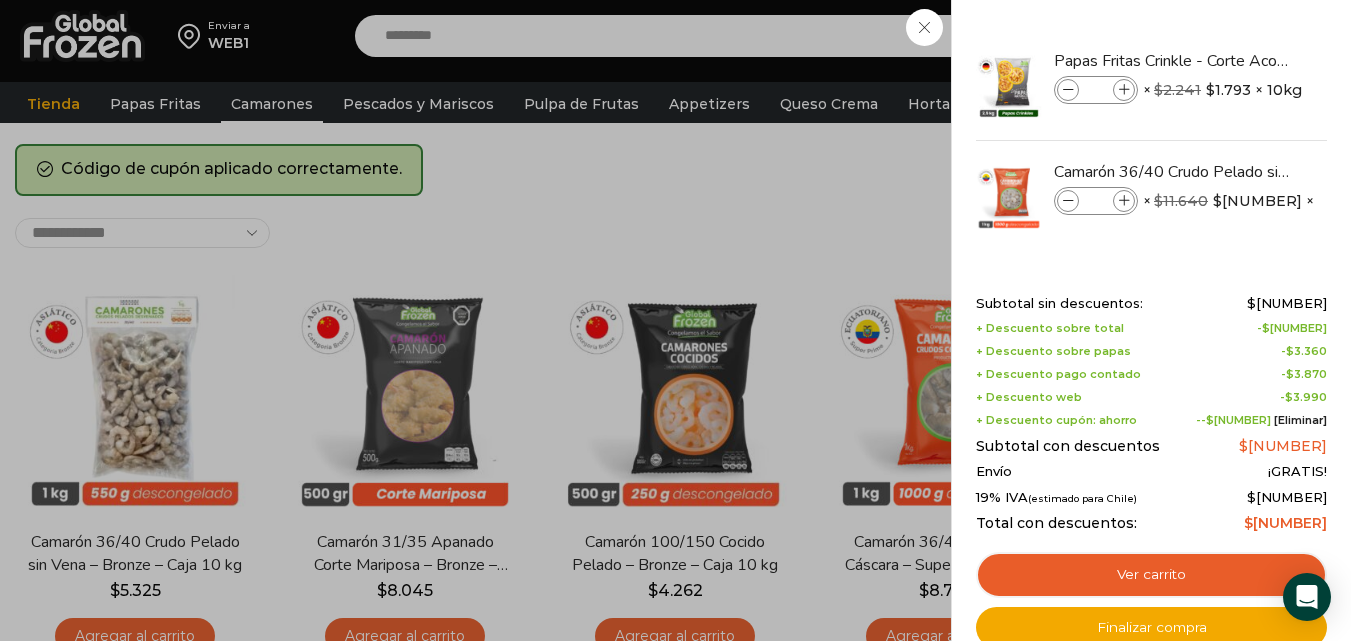 scroll, scrollTop: 0, scrollLeft: 0, axis: both 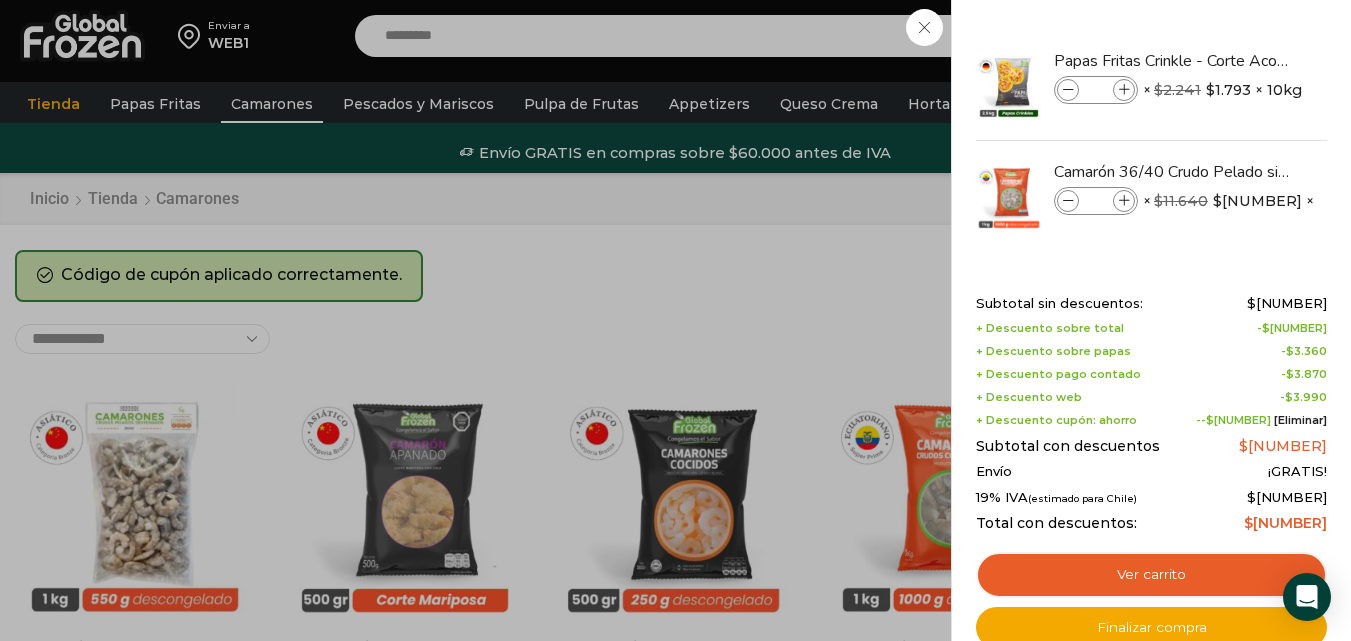 click on "2
Carrito
2
2
Shopping Cart
*
$" at bounding box center (1281, 36) 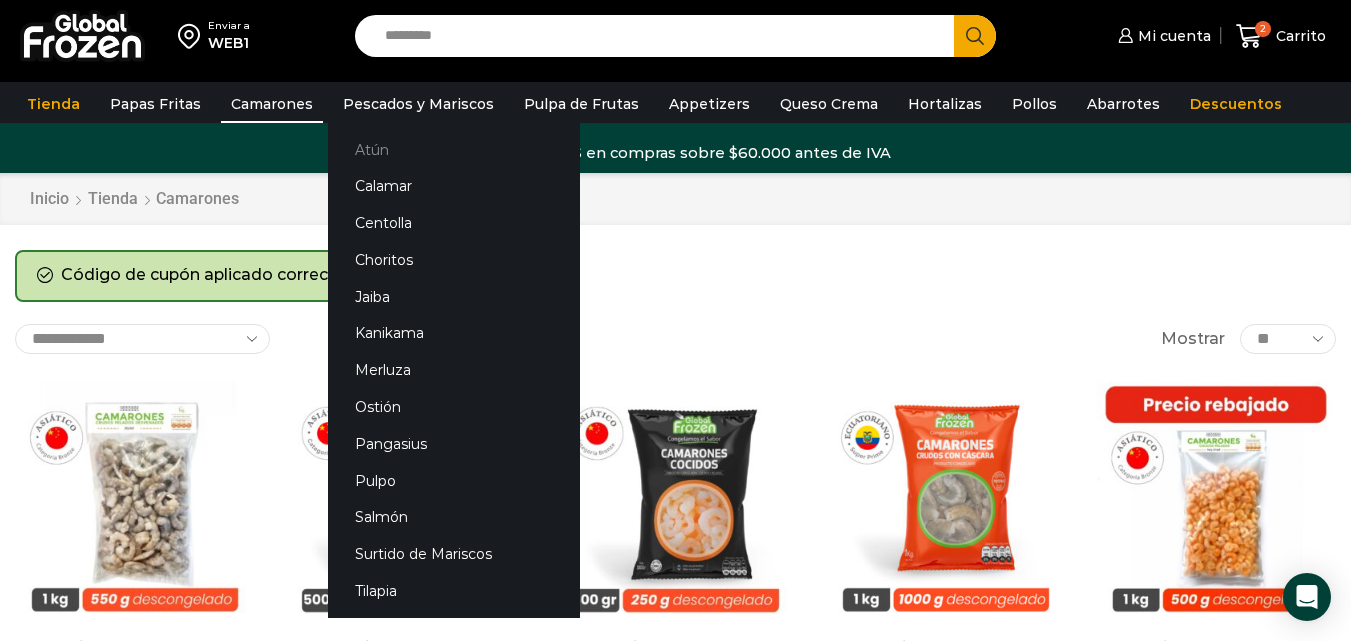 click on "Atún" at bounding box center (454, 149) 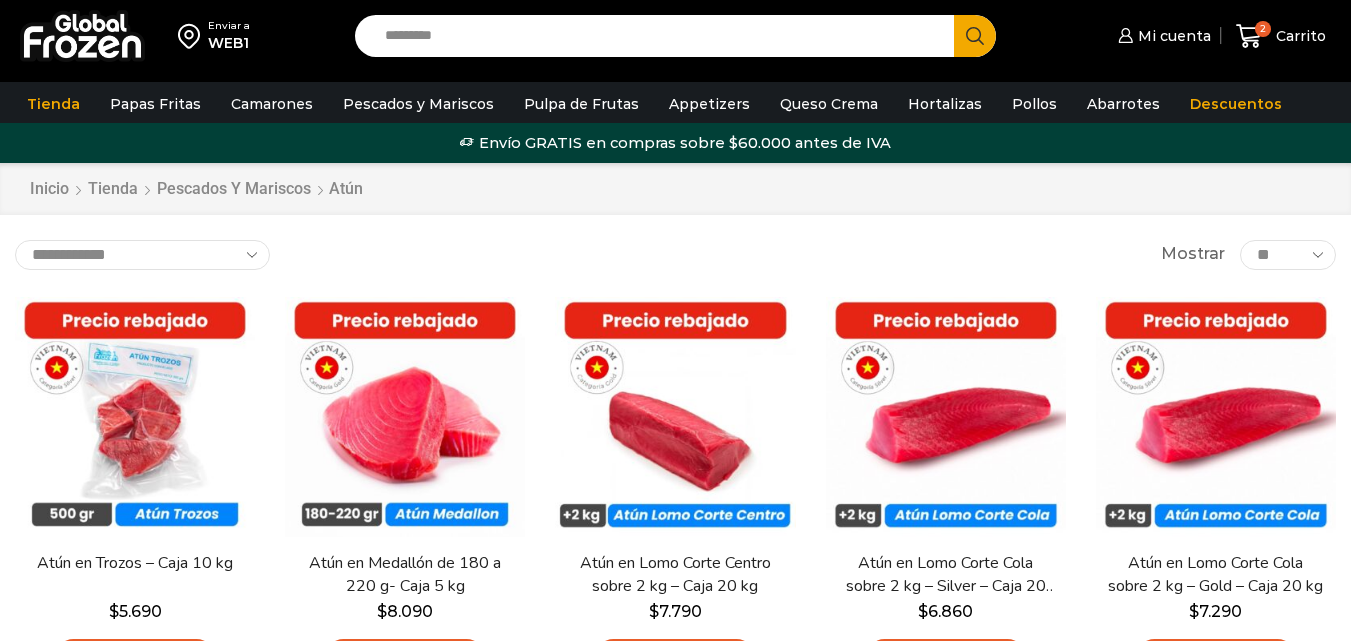 scroll, scrollTop: 0, scrollLeft: 0, axis: both 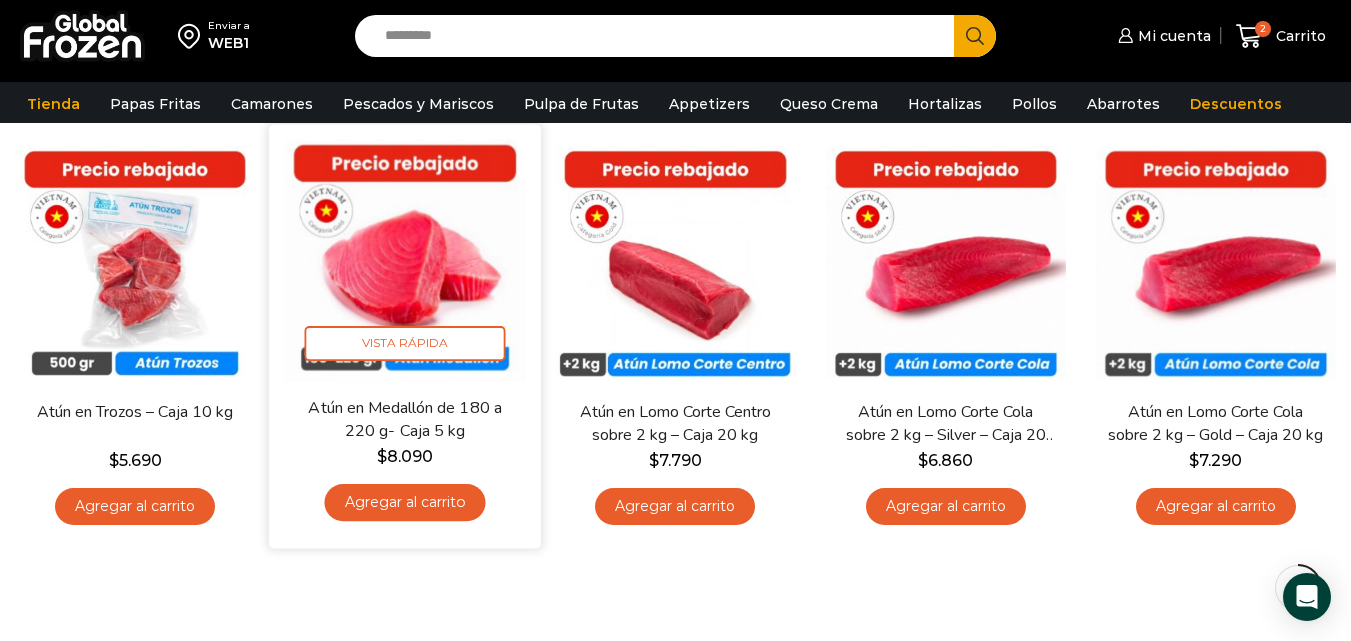 click on "Agregar al carrito" at bounding box center [405, 502] 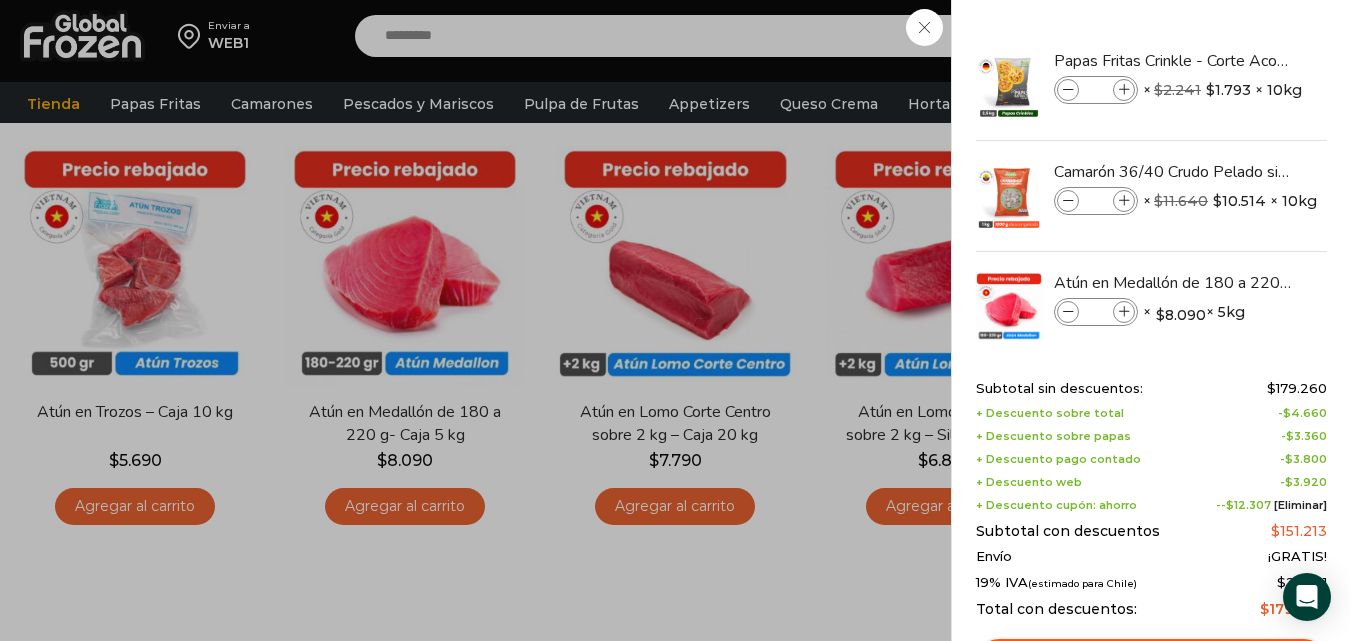 click on "3
Carrito
3
3
Shopping Cart
*" at bounding box center (1281, 36) 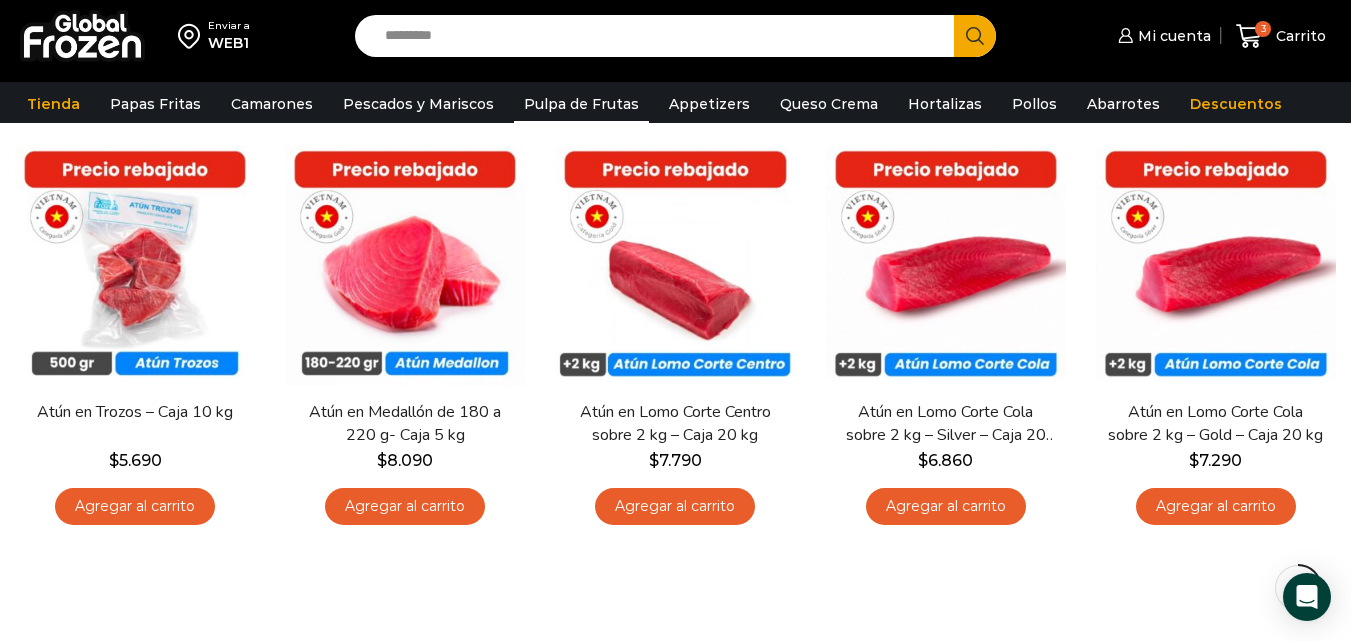 click on "Pulpa de Frutas" at bounding box center (581, 104) 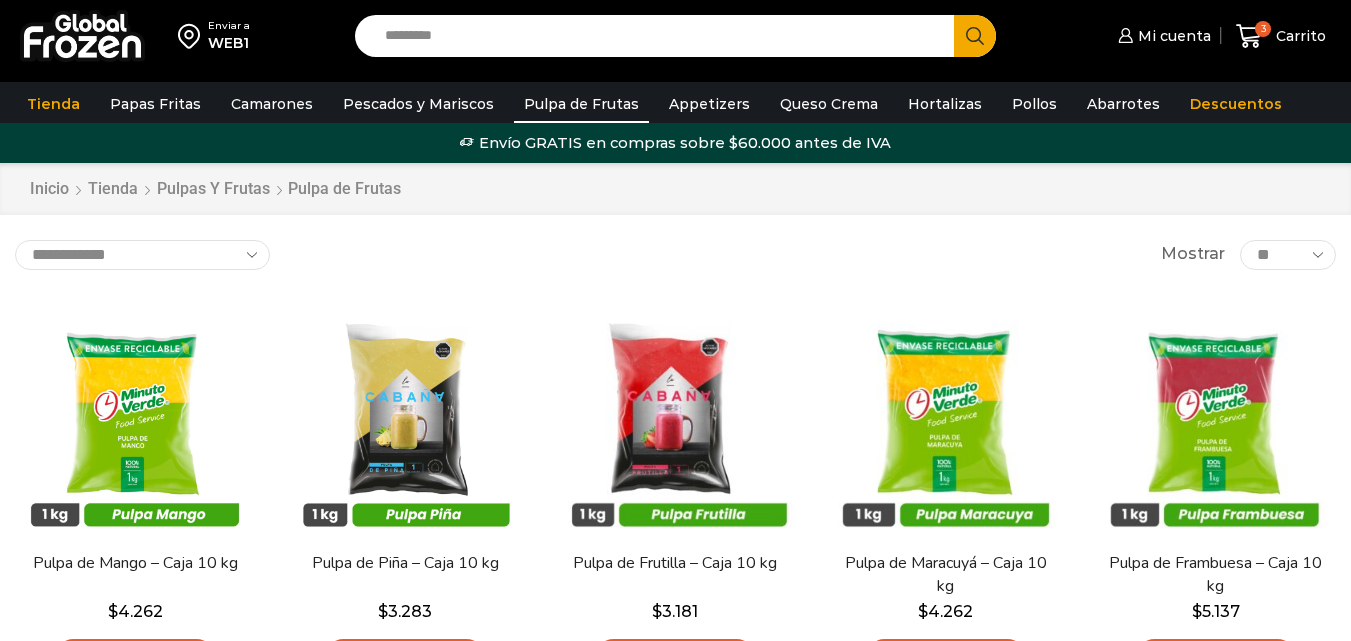 scroll, scrollTop: 0, scrollLeft: 0, axis: both 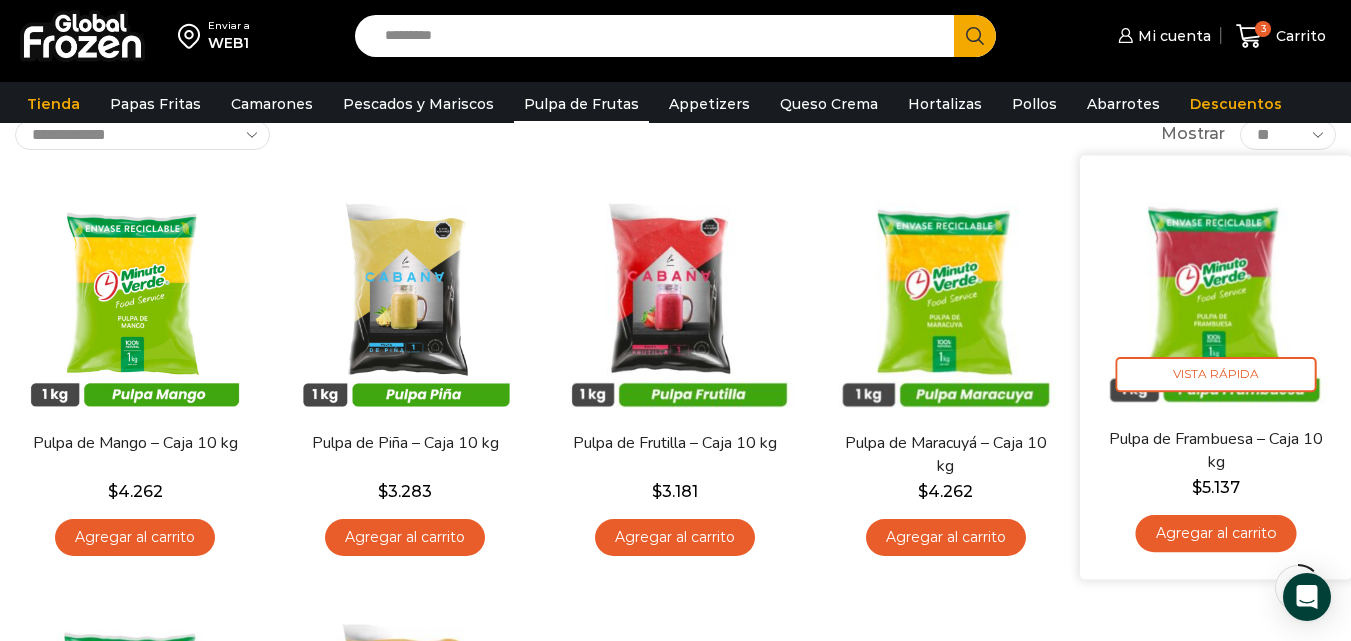 click on "Agregar al carrito" at bounding box center [1215, 533] 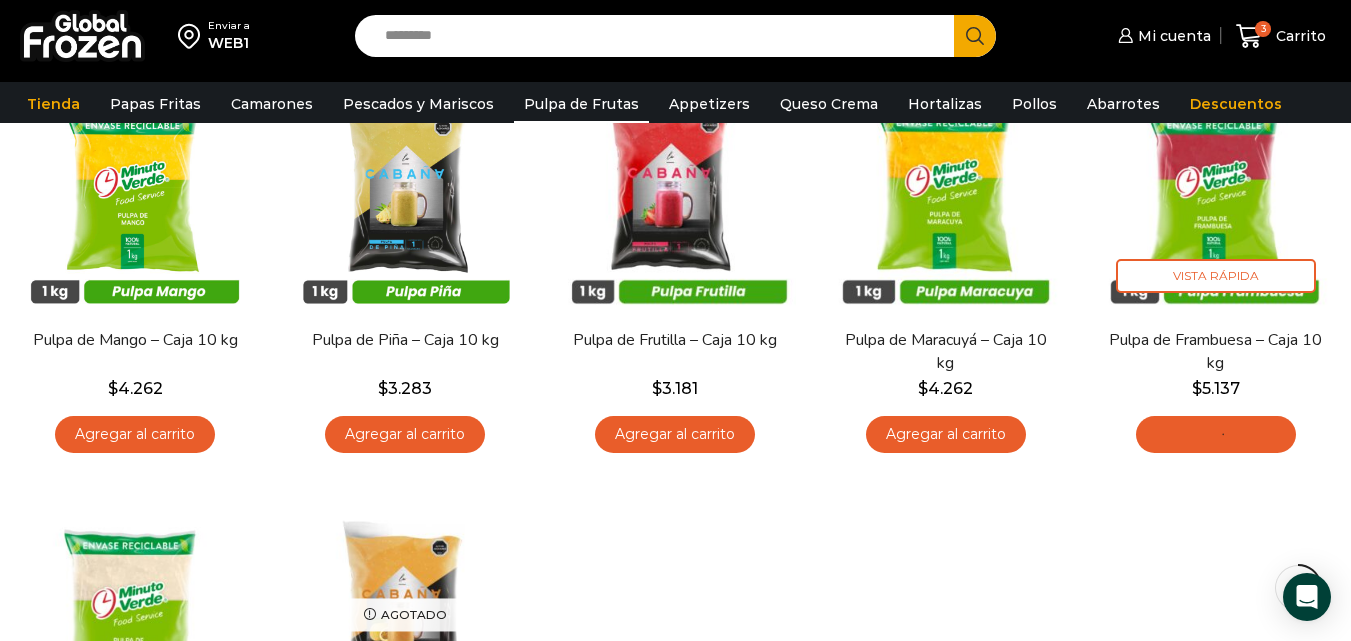 scroll, scrollTop: 232, scrollLeft: 0, axis: vertical 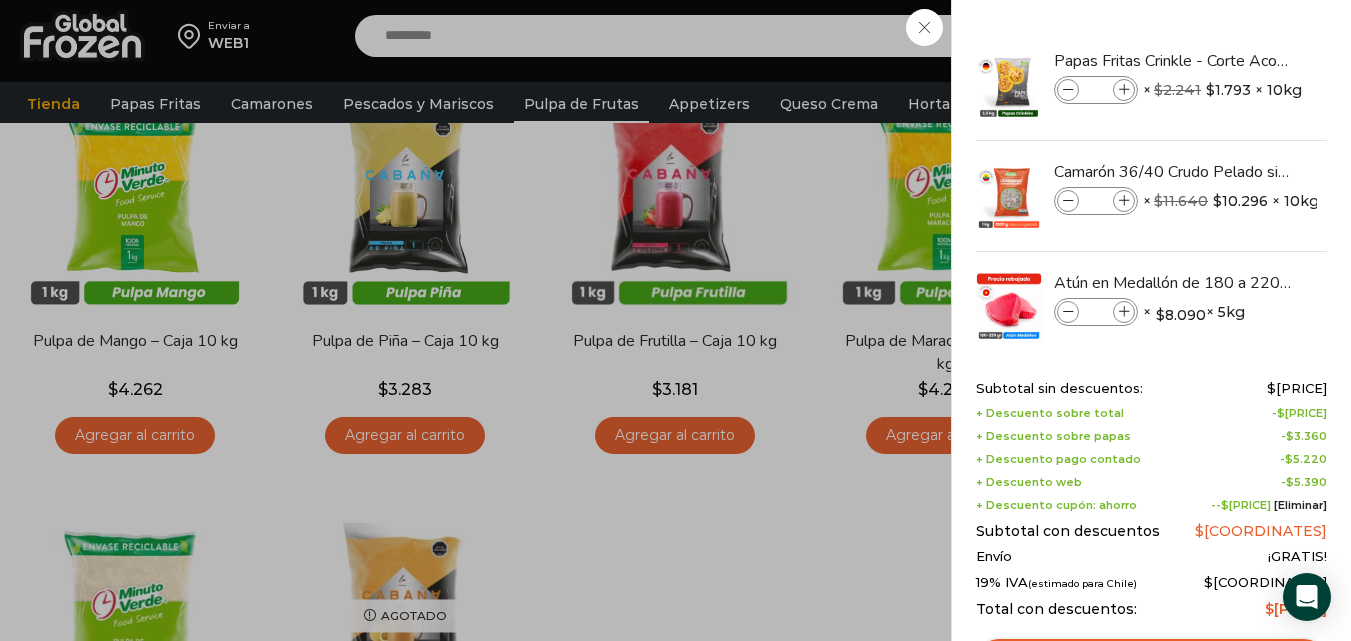 click on "4
Carrito
4
4
Shopping Cart
*" at bounding box center (1281, 36) 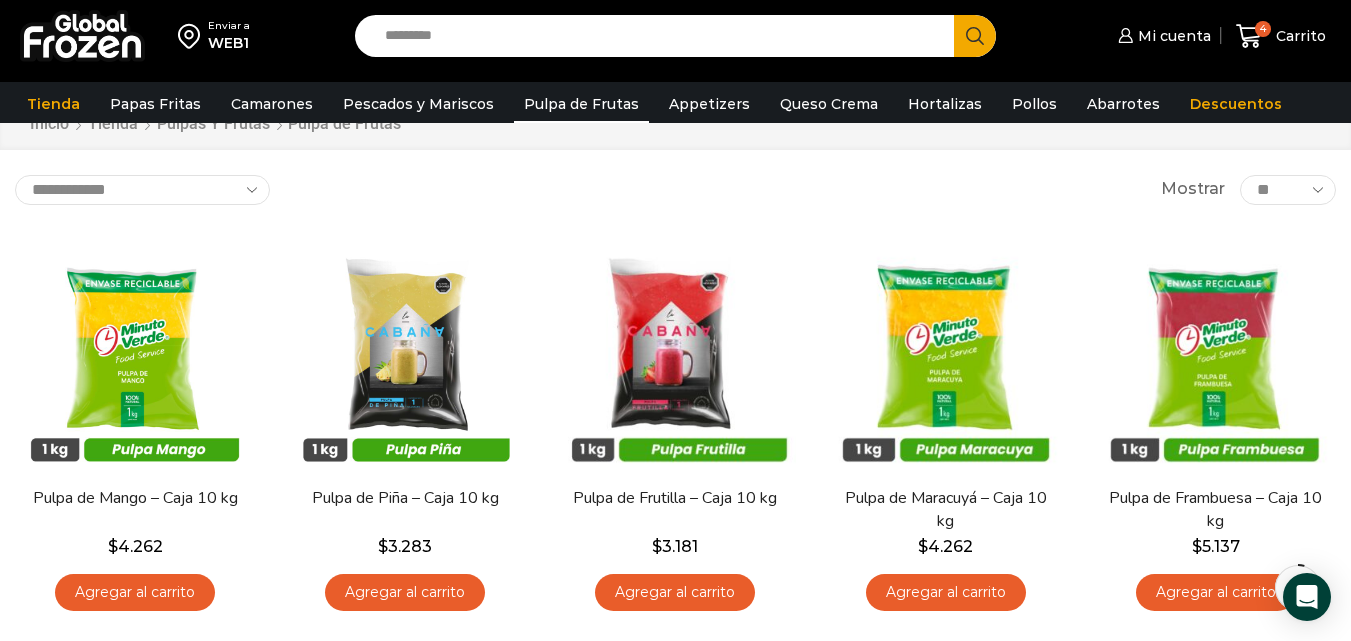 scroll, scrollTop: 48, scrollLeft: 0, axis: vertical 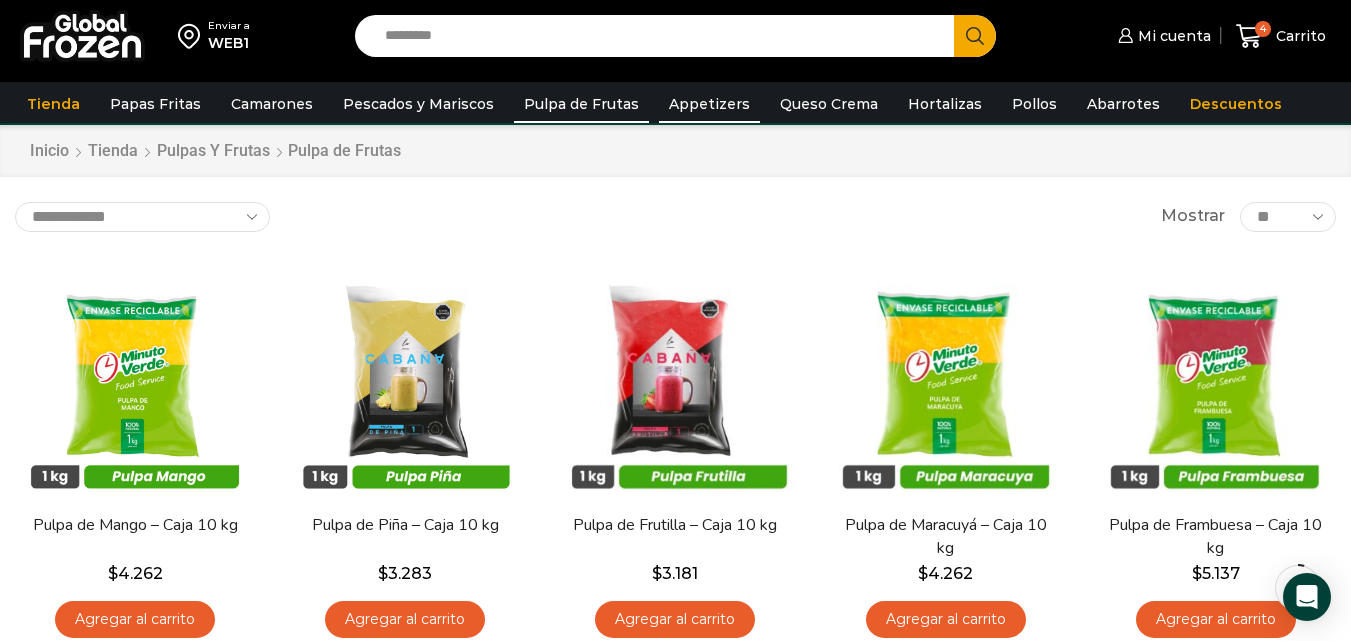 click on "Appetizers" at bounding box center [709, 104] 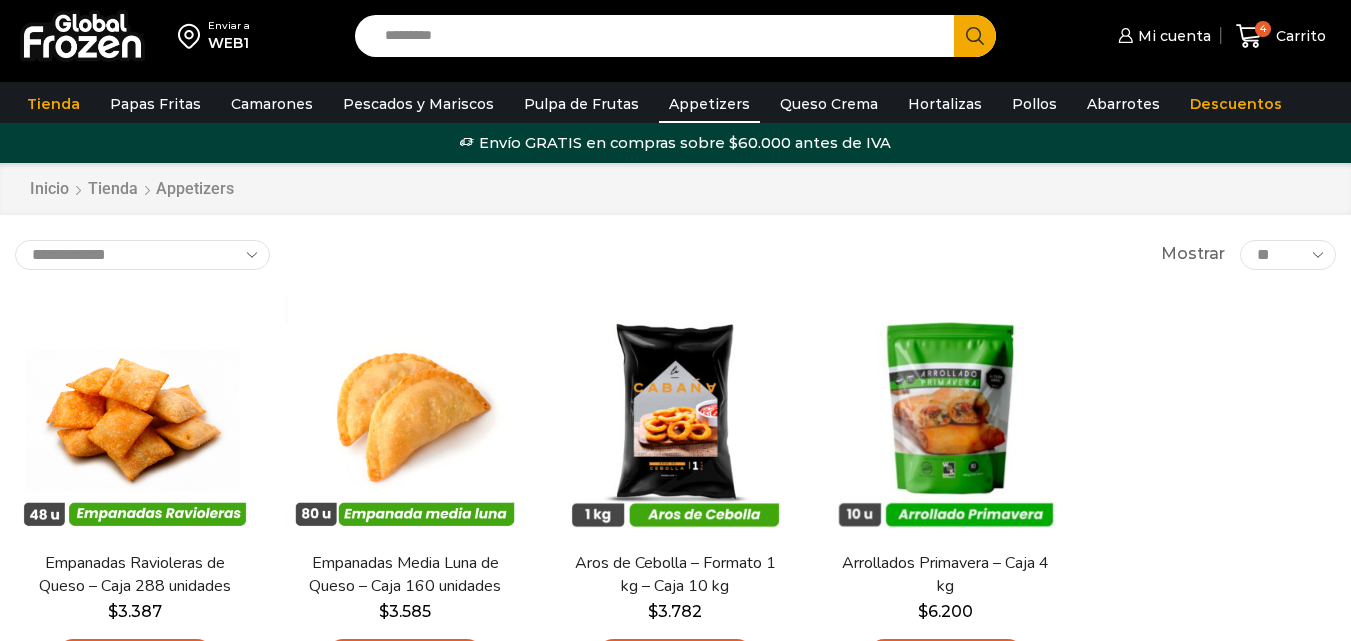 scroll, scrollTop: 0, scrollLeft: 0, axis: both 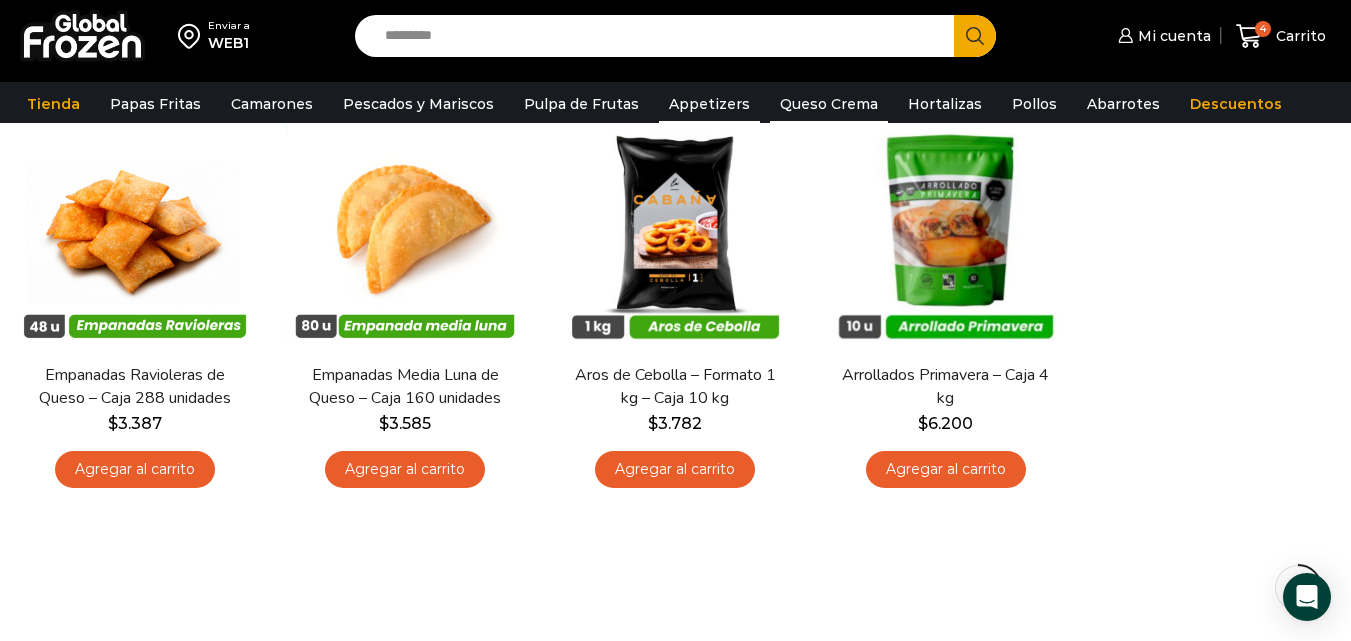 click on "Queso Crema" at bounding box center (829, 104) 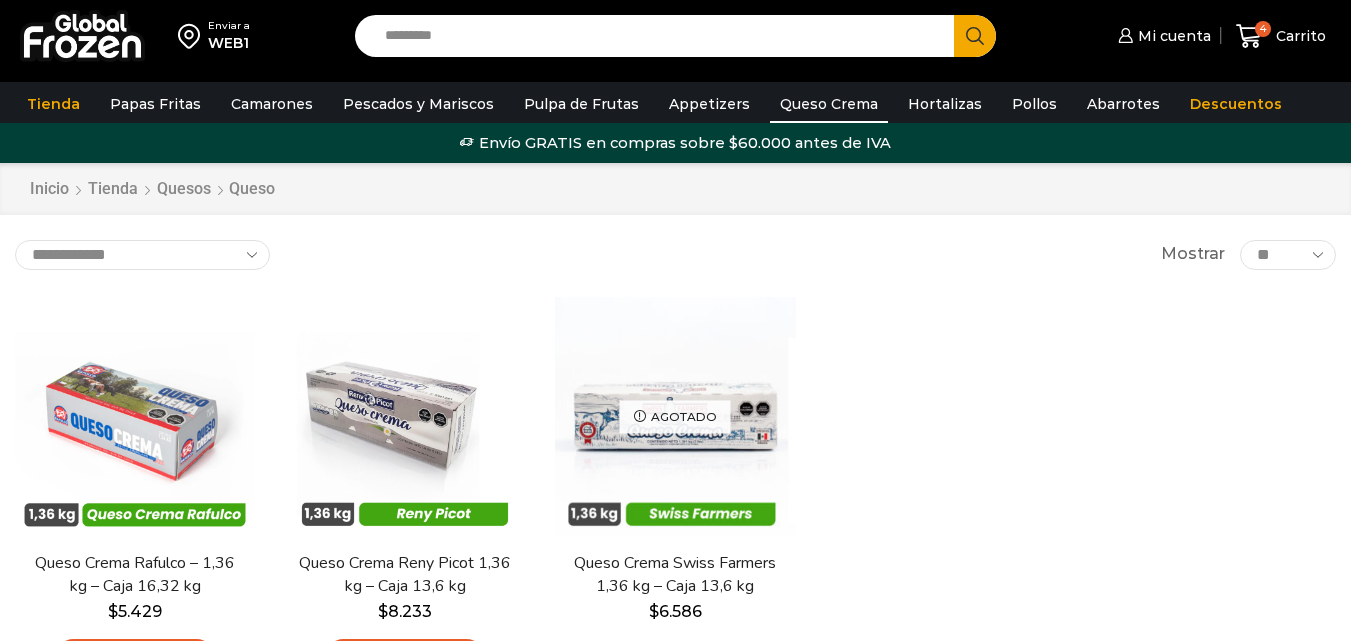 scroll, scrollTop: 0, scrollLeft: 0, axis: both 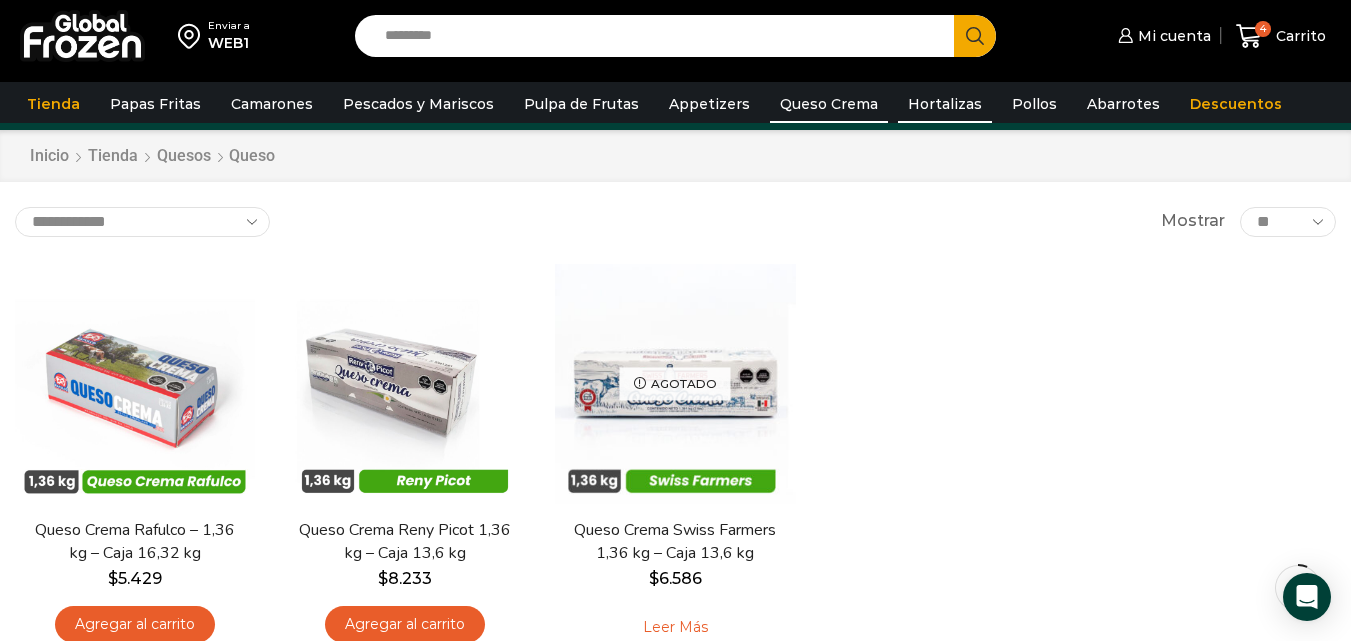 click on "Hortalizas" at bounding box center [945, 104] 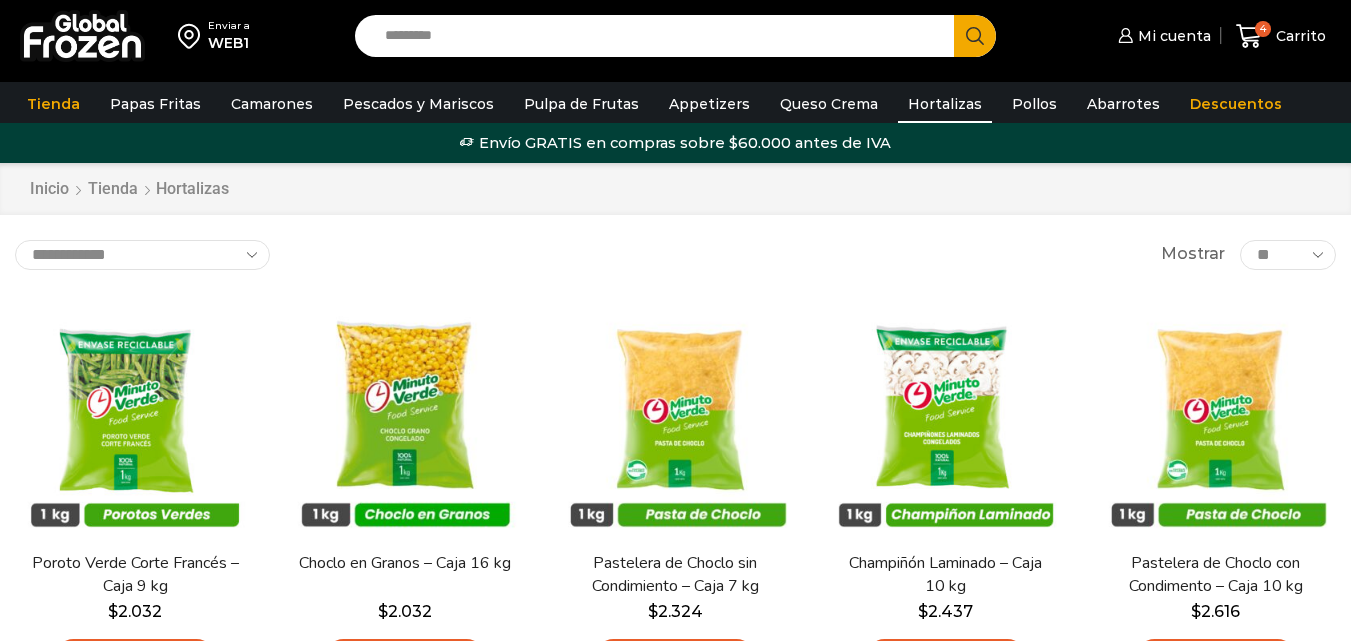 scroll, scrollTop: 0, scrollLeft: 0, axis: both 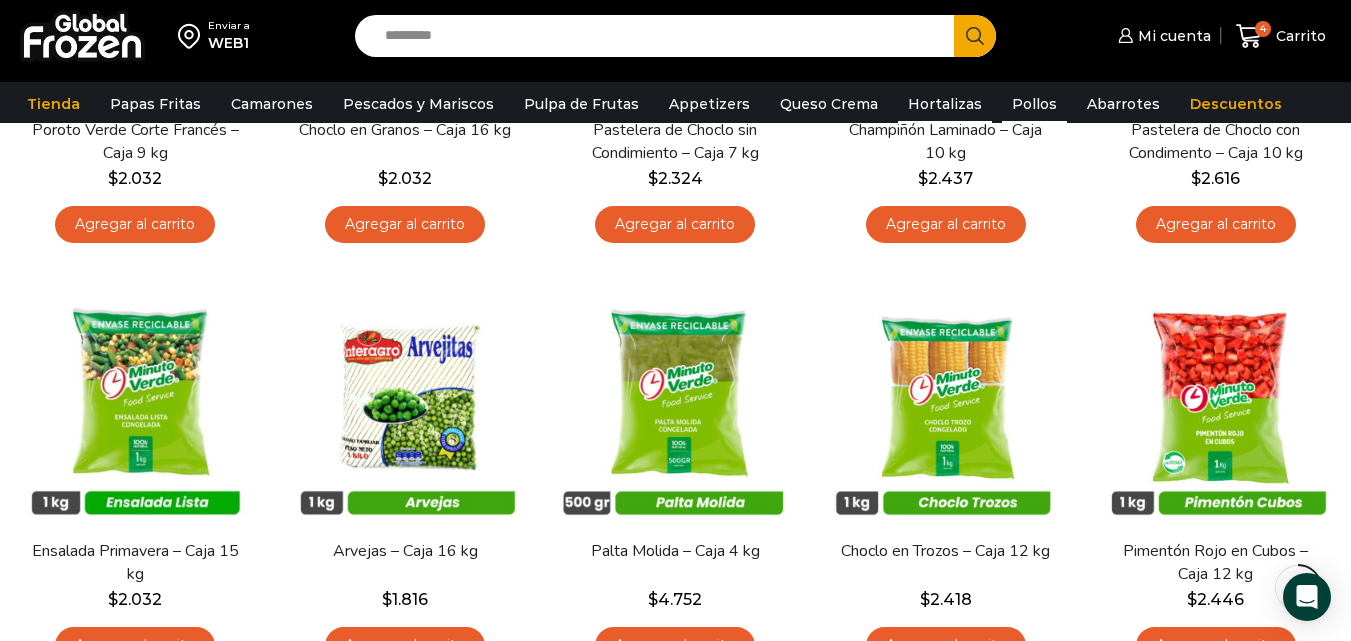 click on "Pollos" at bounding box center (1034, 104) 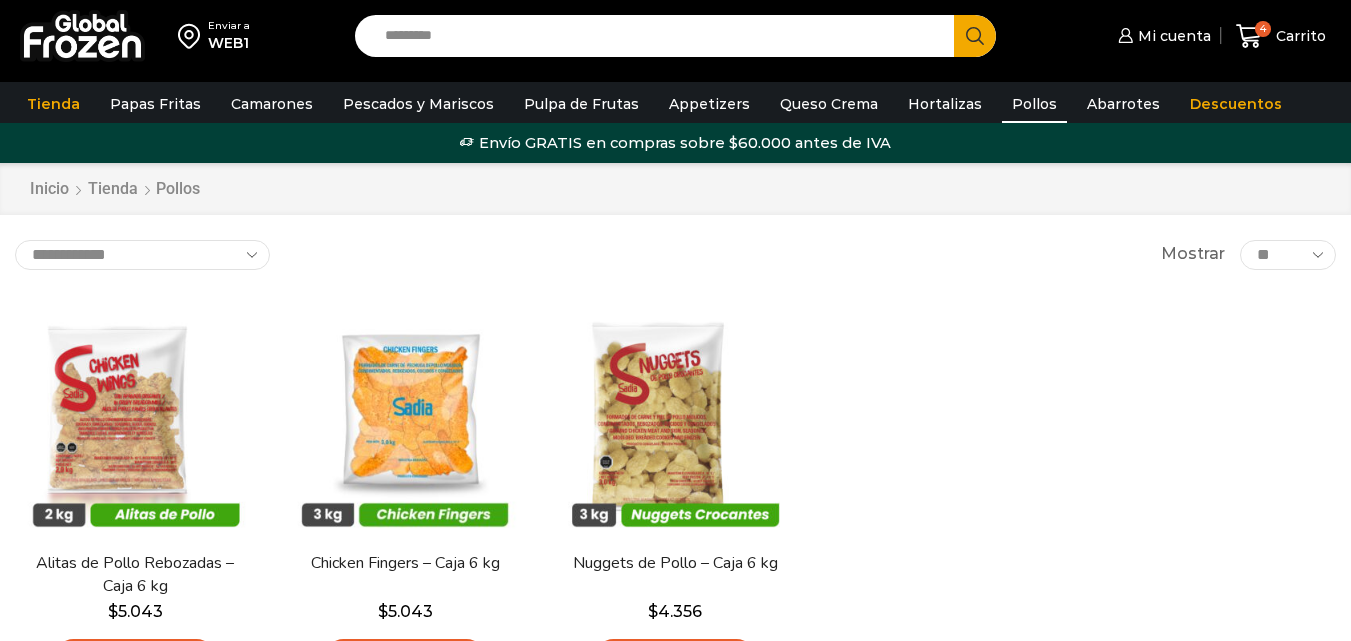 scroll, scrollTop: 0, scrollLeft: 0, axis: both 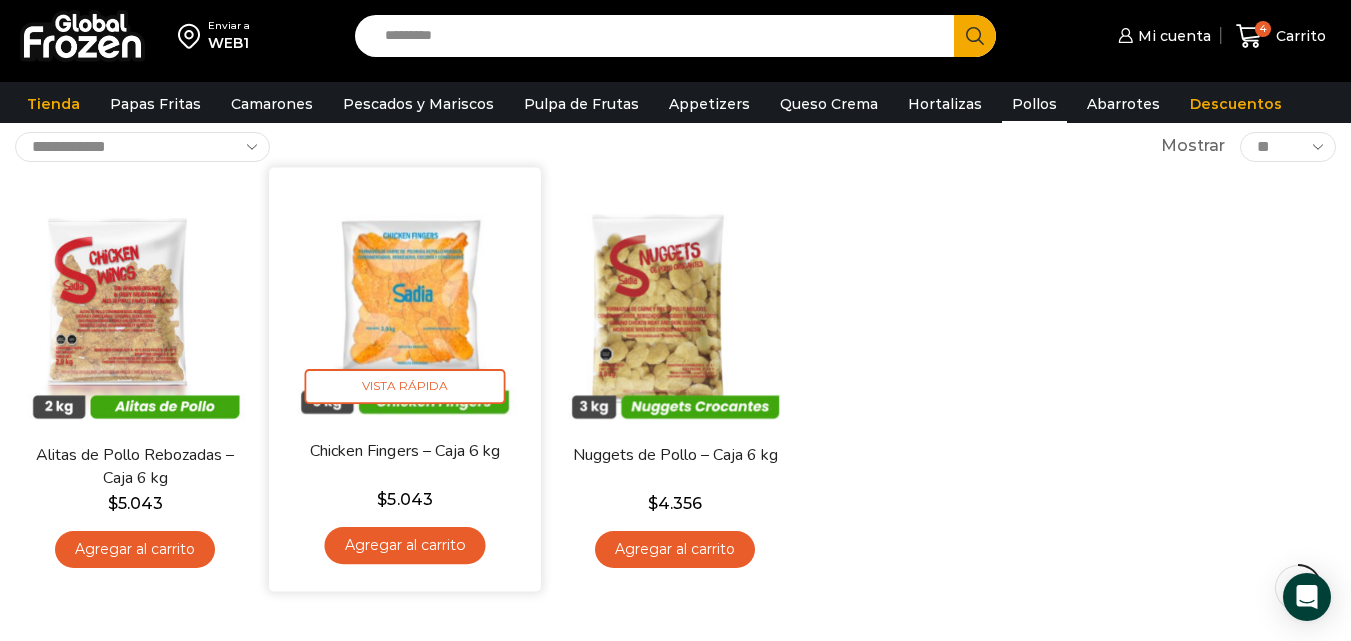 click on "Agregar al carrito" at bounding box center (405, 545) 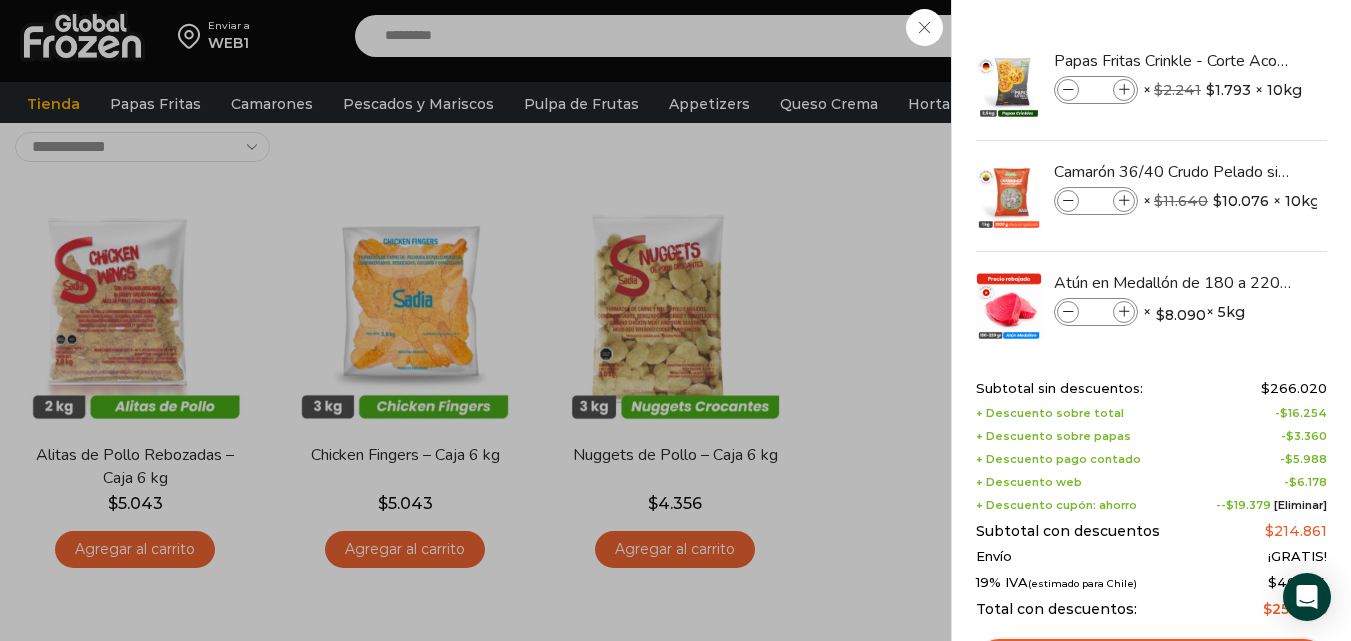 click on "5
Carrito
5
5
Shopping Cart
*" at bounding box center [1281, 36] 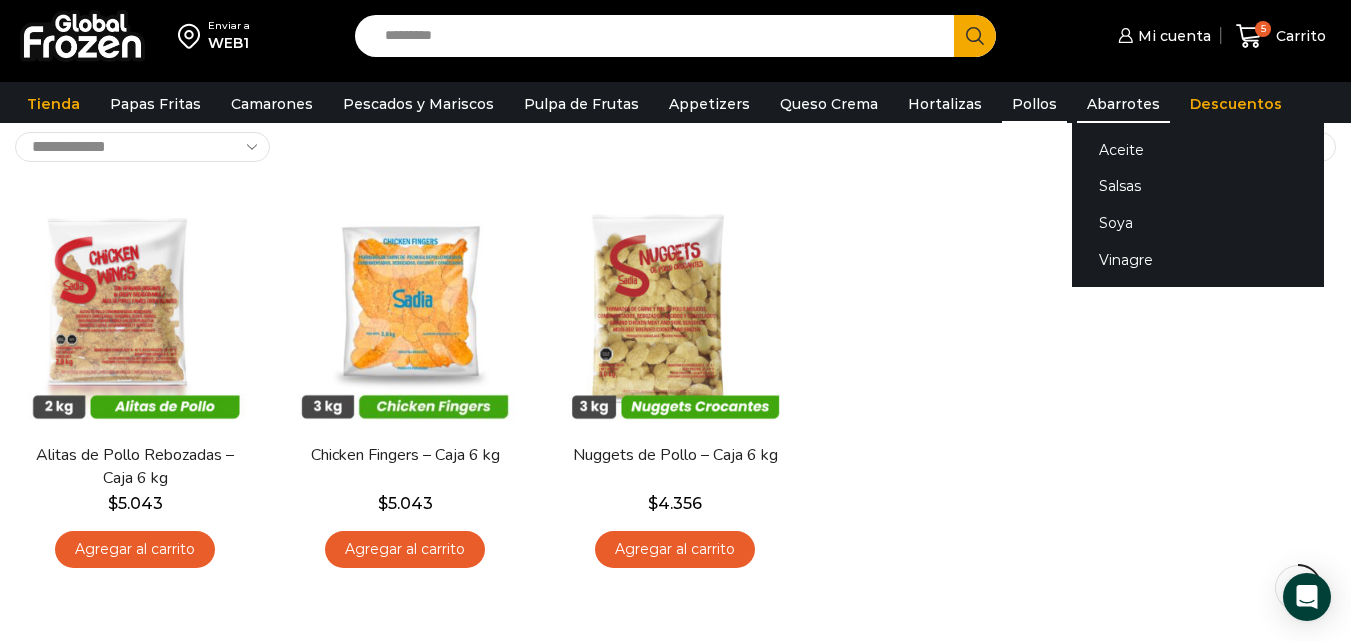 click on "Abarrotes" at bounding box center [1123, 104] 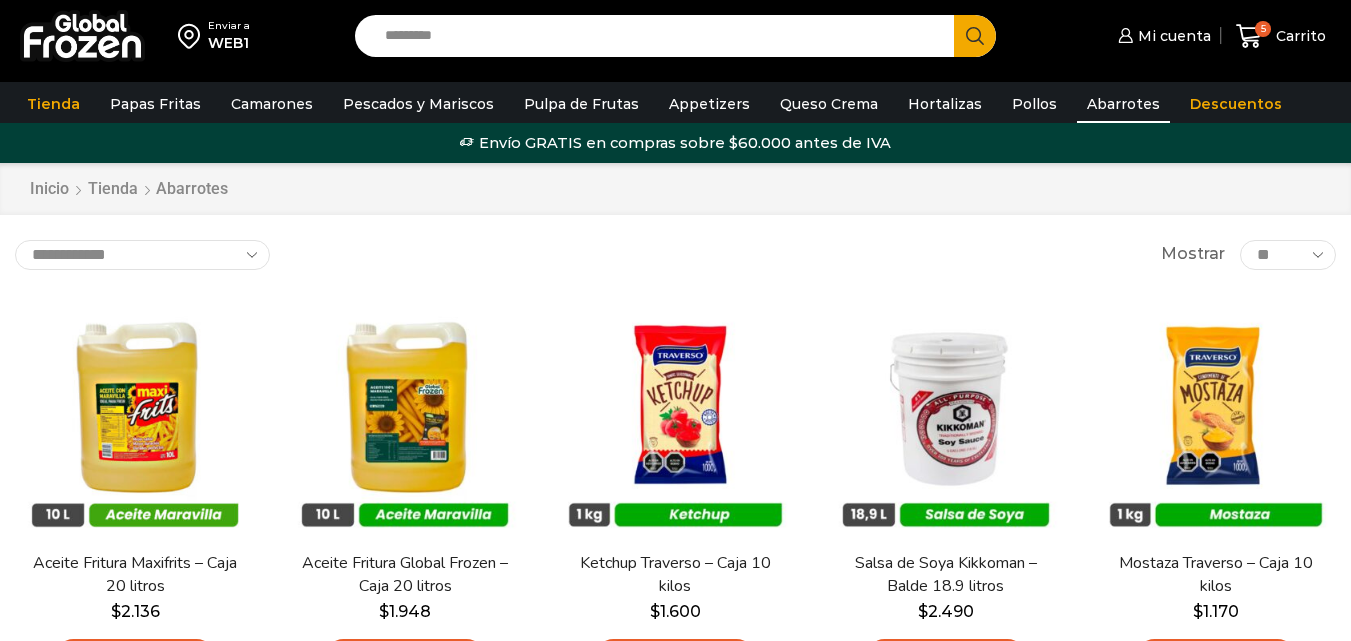 scroll, scrollTop: 0, scrollLeft: 0, axis: both 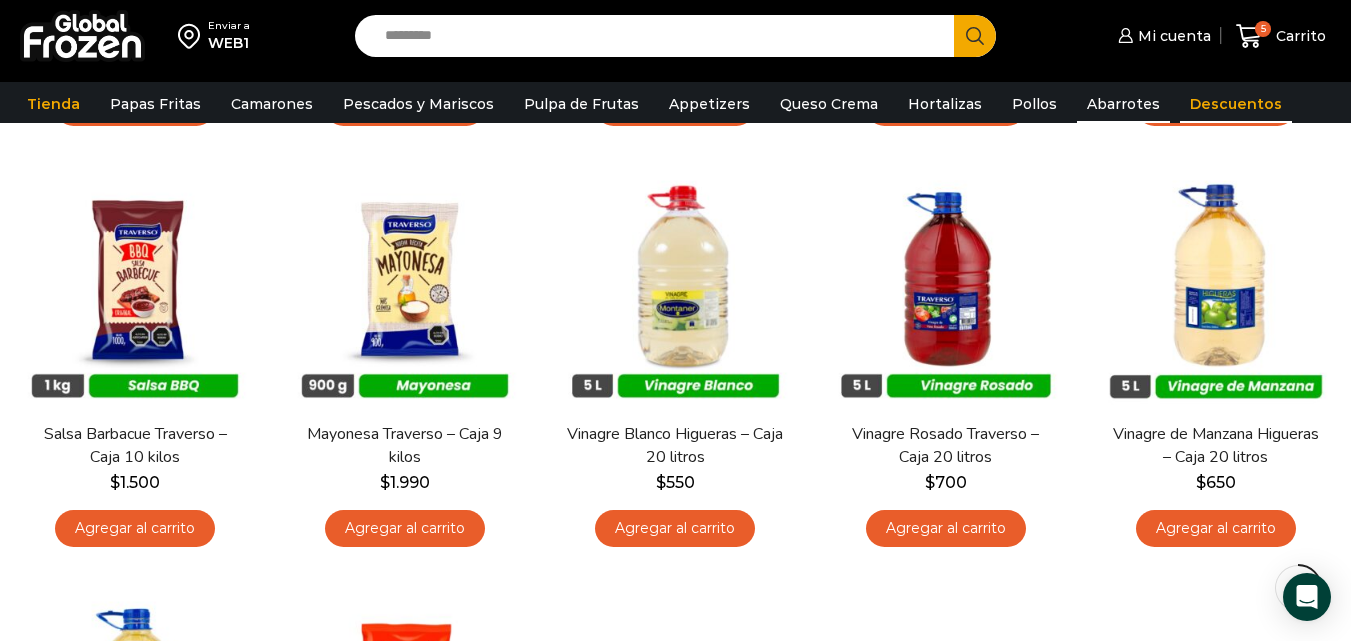 click on "Descuentos" at bounding box center [1236, 104] 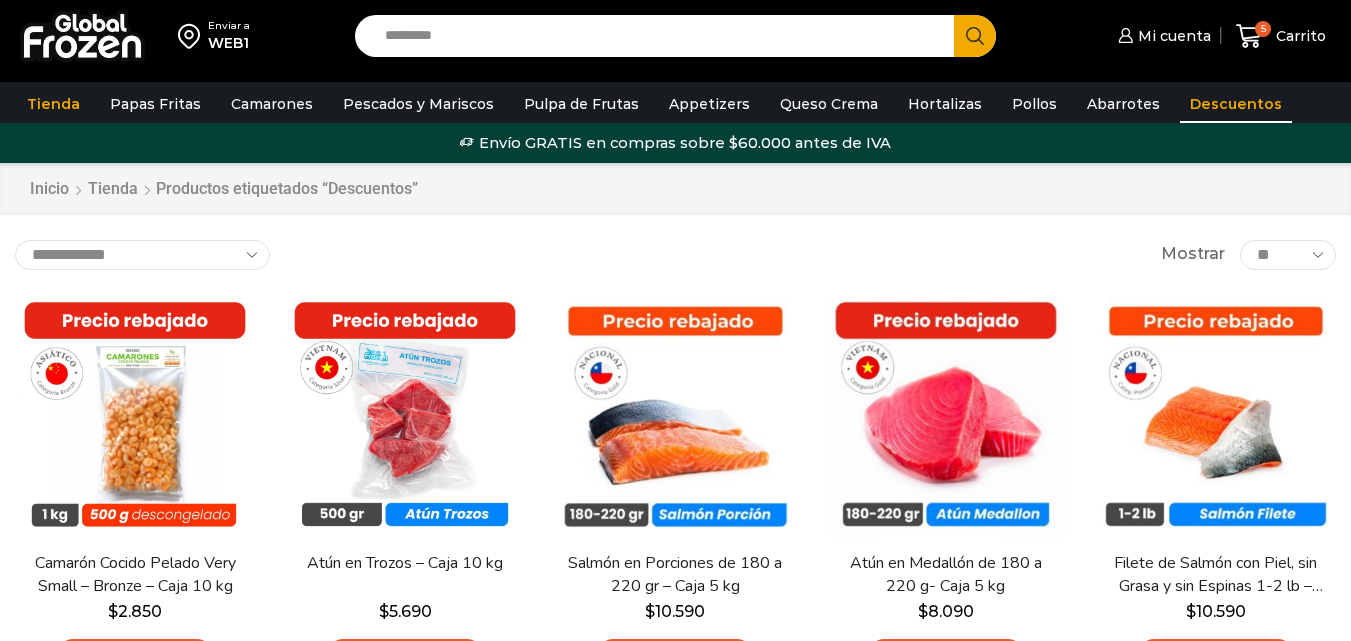 scroll, scrollTop: 0, scrollLeft: 0, axis: both 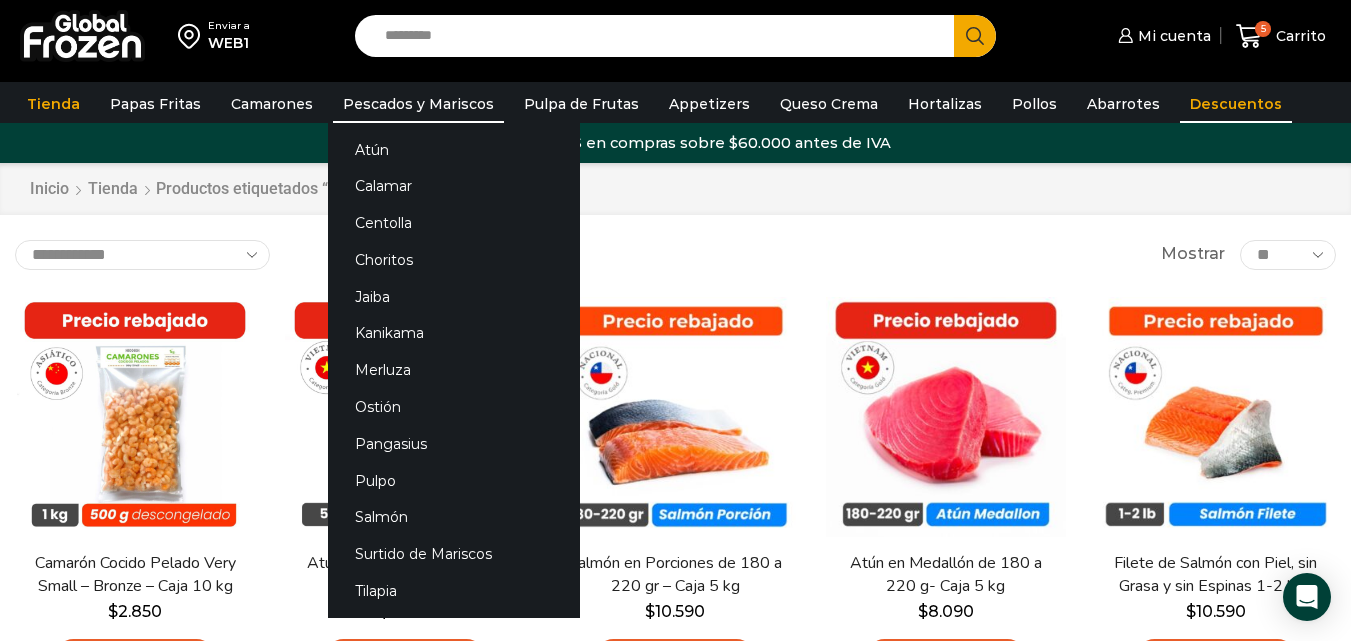 click on "Pescados y Mariscos" at bounding box center (418, 104) 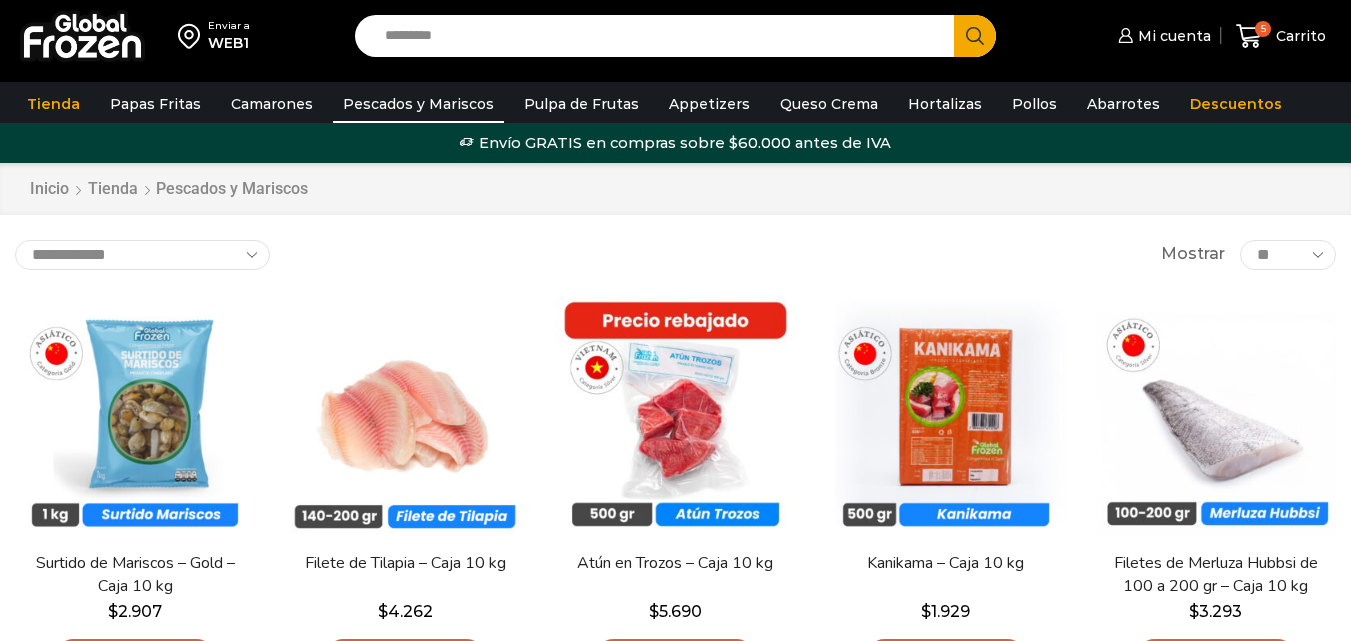 scroll, scrollTop: 0, scrollLeft: 0, axis: both 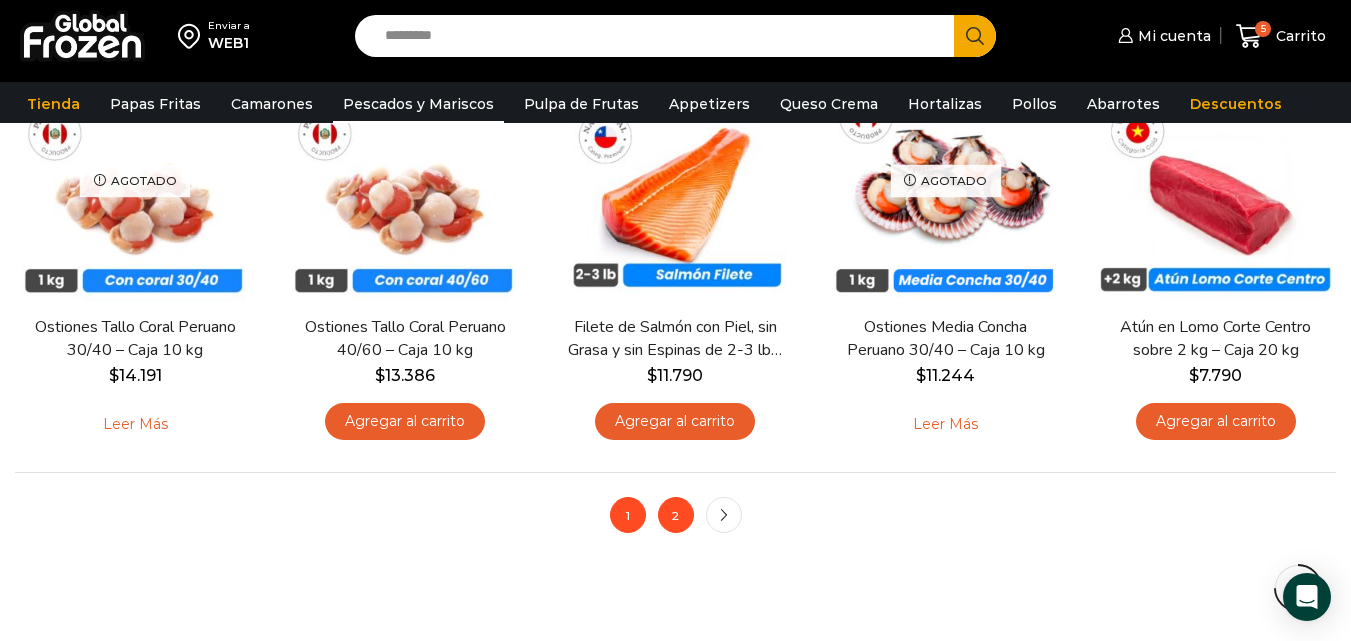 click on "2" at bounding box center [676, 515] 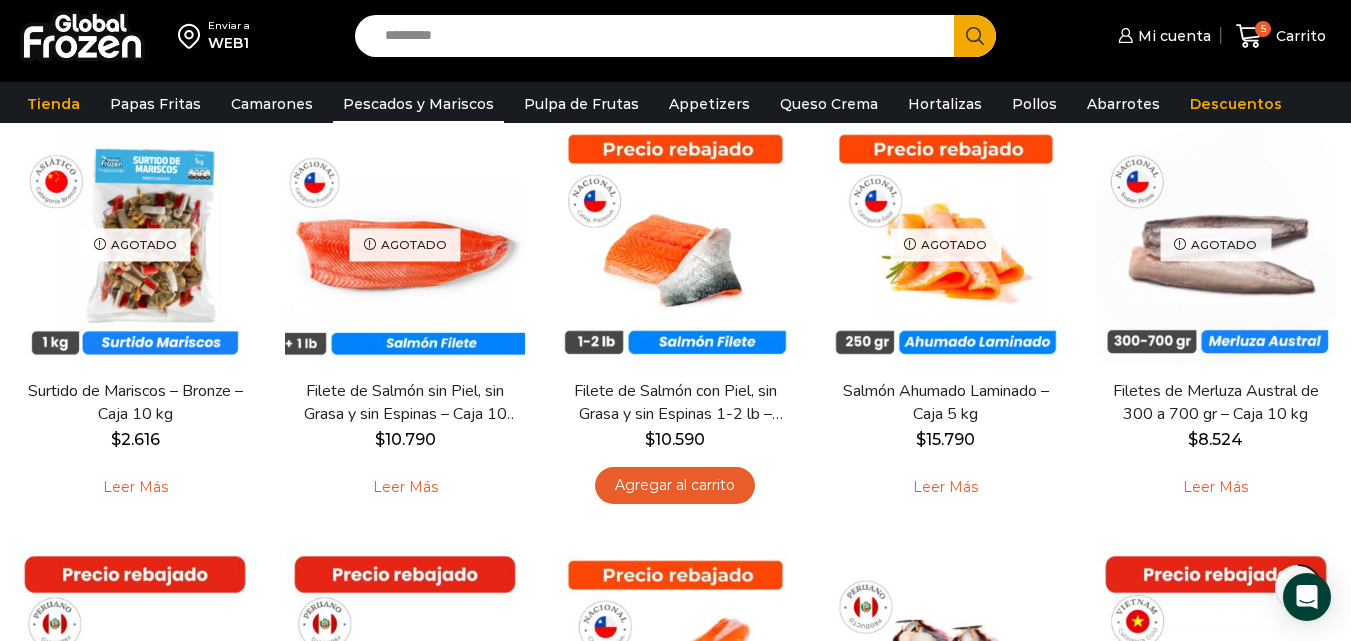 scroll, scrollTop: 1021, scrollLeft: 0, axis: vertical 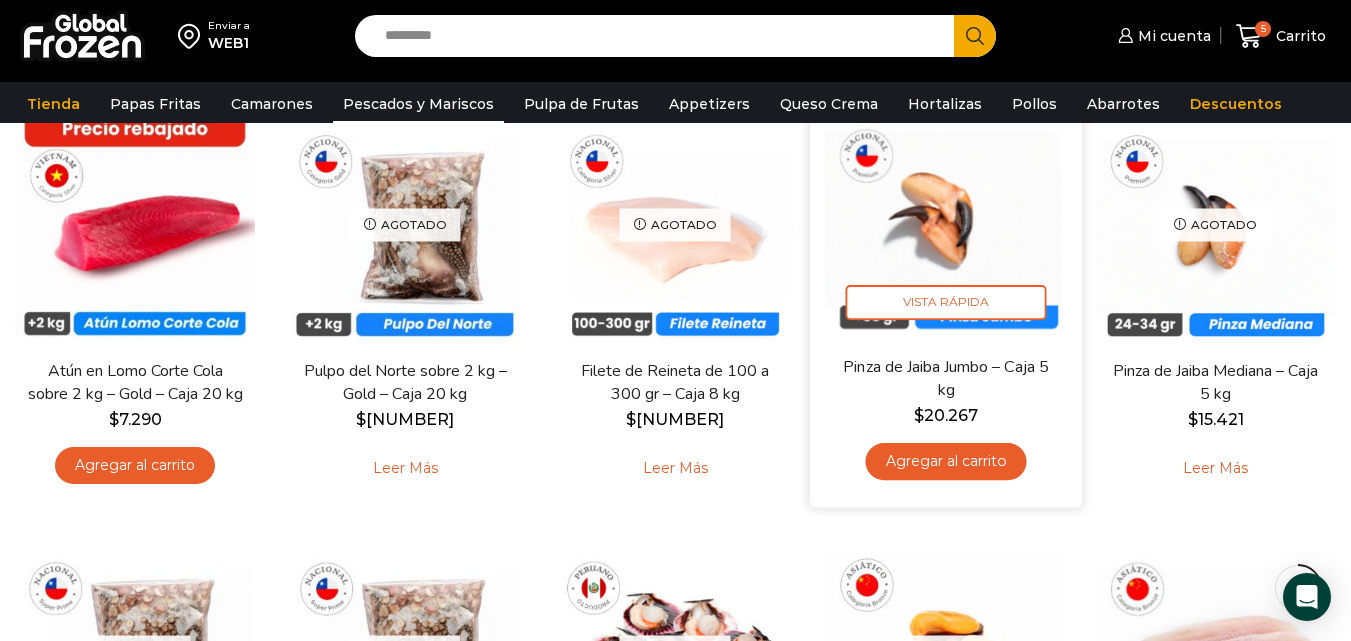 click on "Agregar al carrito" at bounding box center [945, 461] 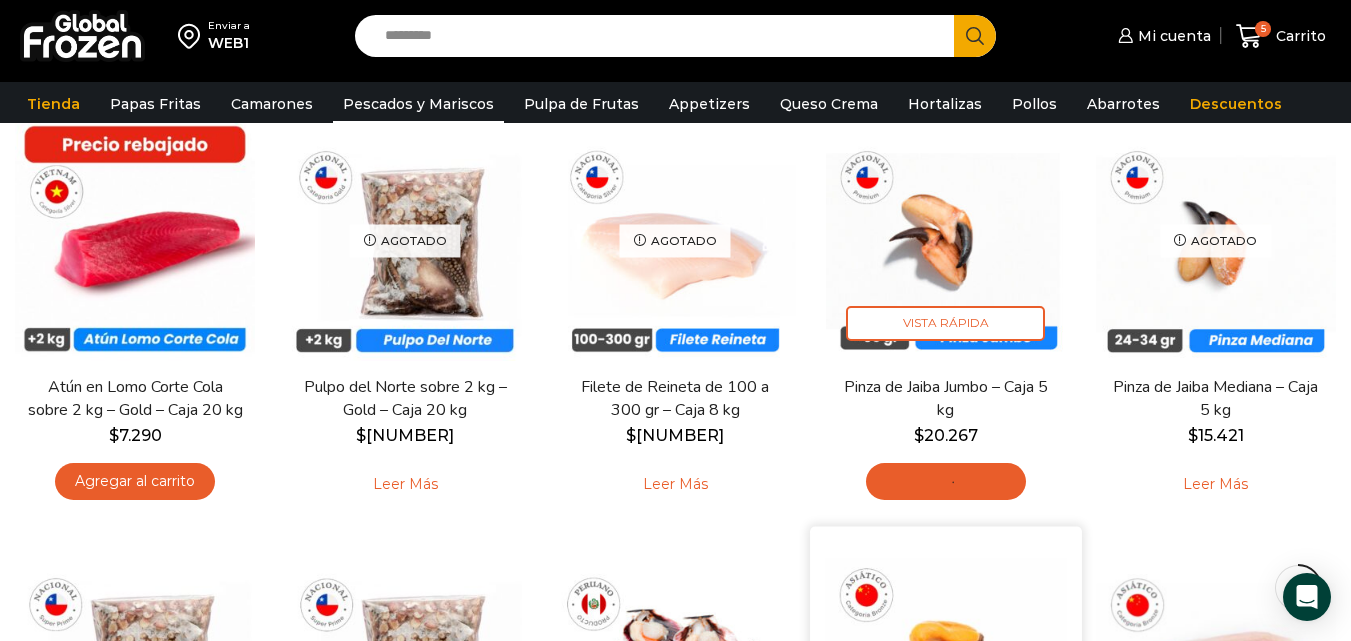 scroll, scrollTop: 597, scrollLeft: 0, axis: vertical 